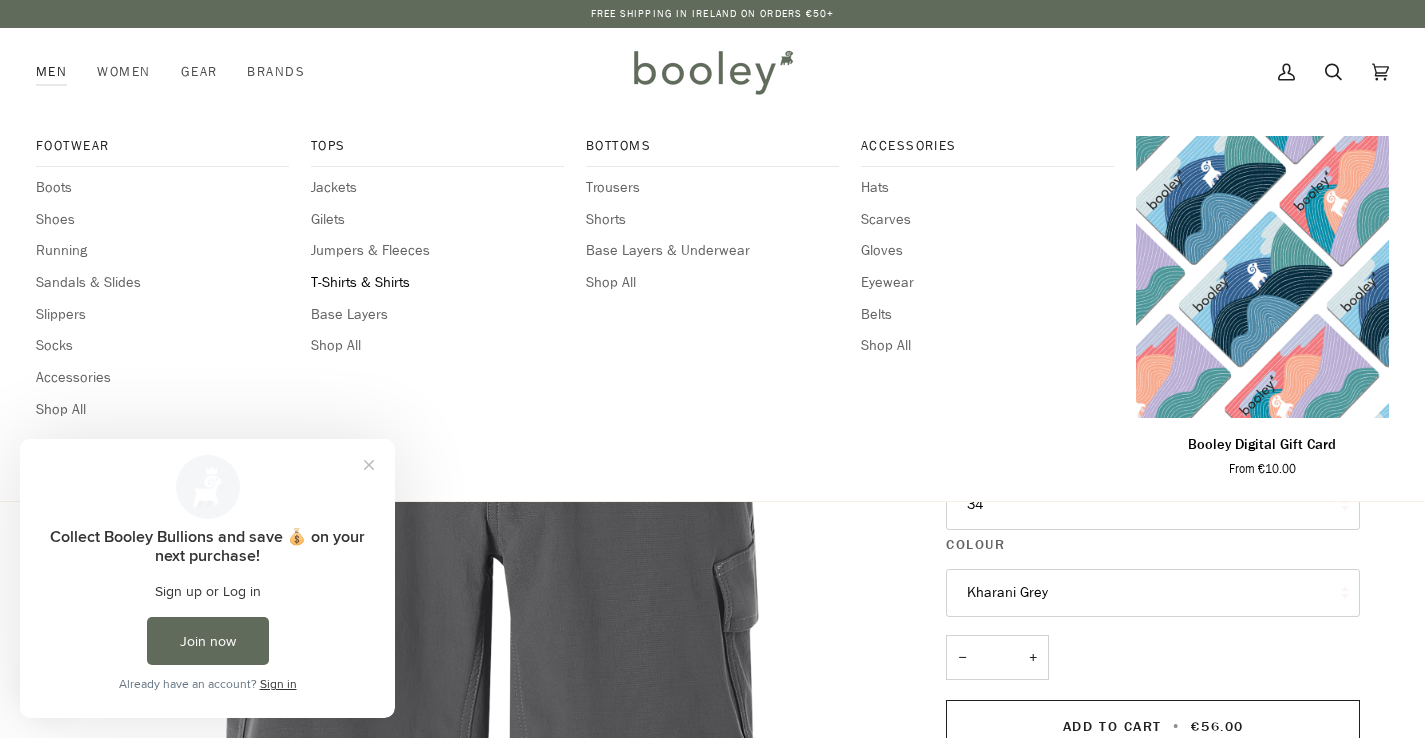 scroll, scrollTop: 0, scrollLeft: 0, axis: both 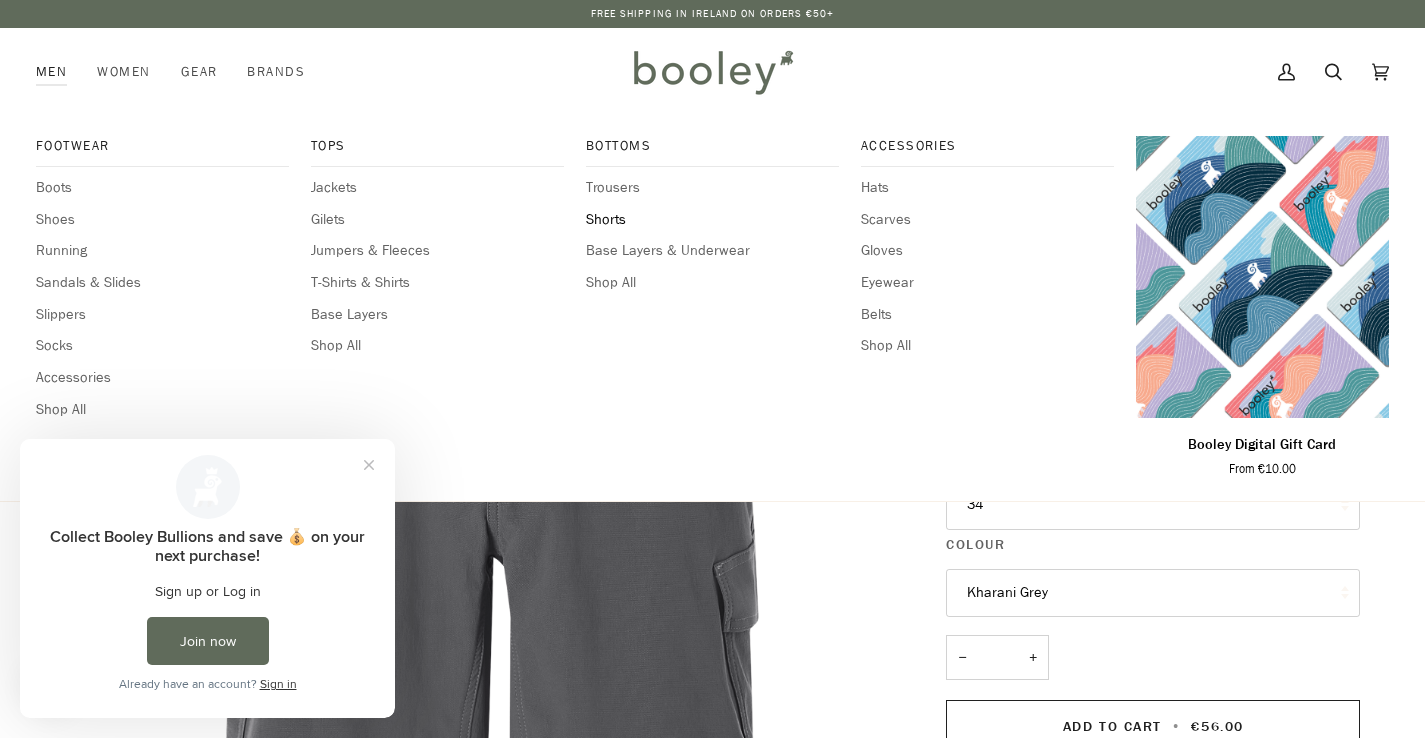click on "Shorts" at bounding box center (712, 220) 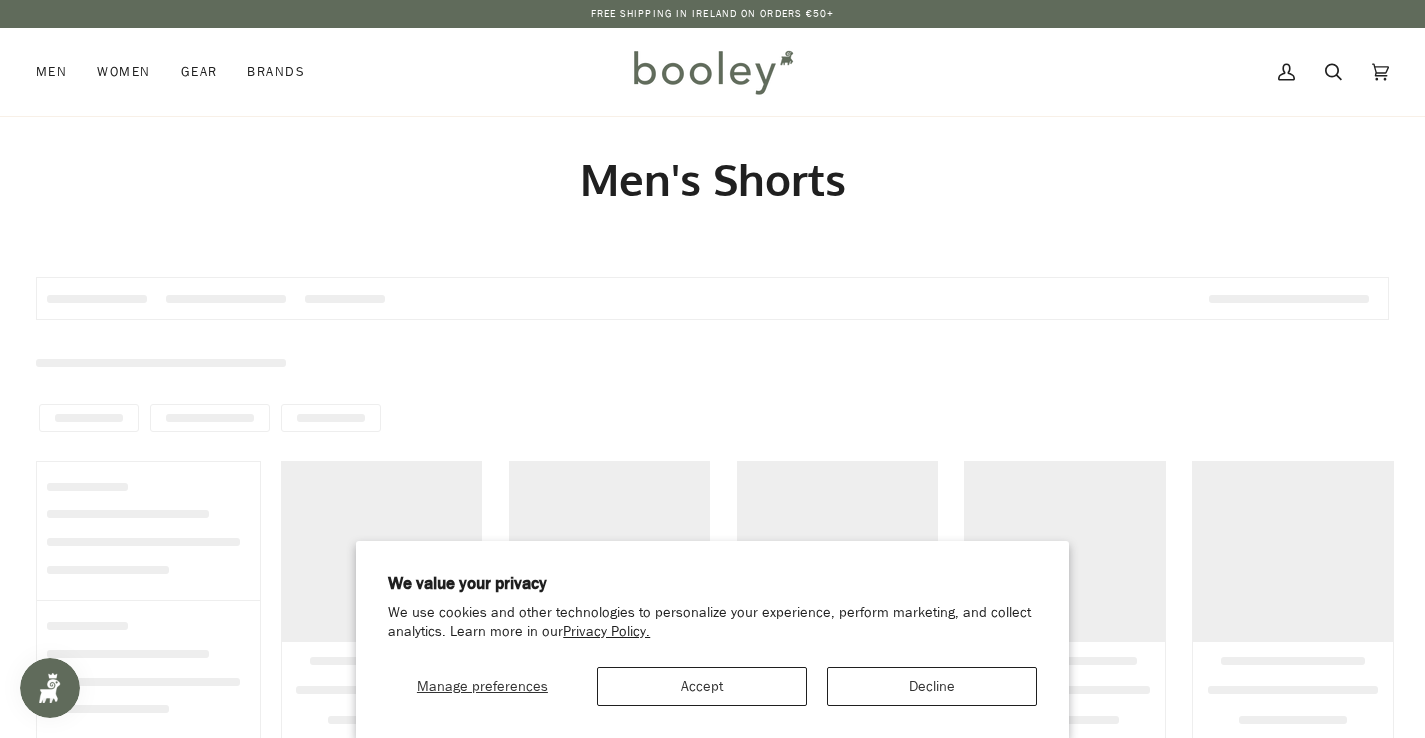 scroll, scrollTop: 0, scrollLeft: 0, axis: both 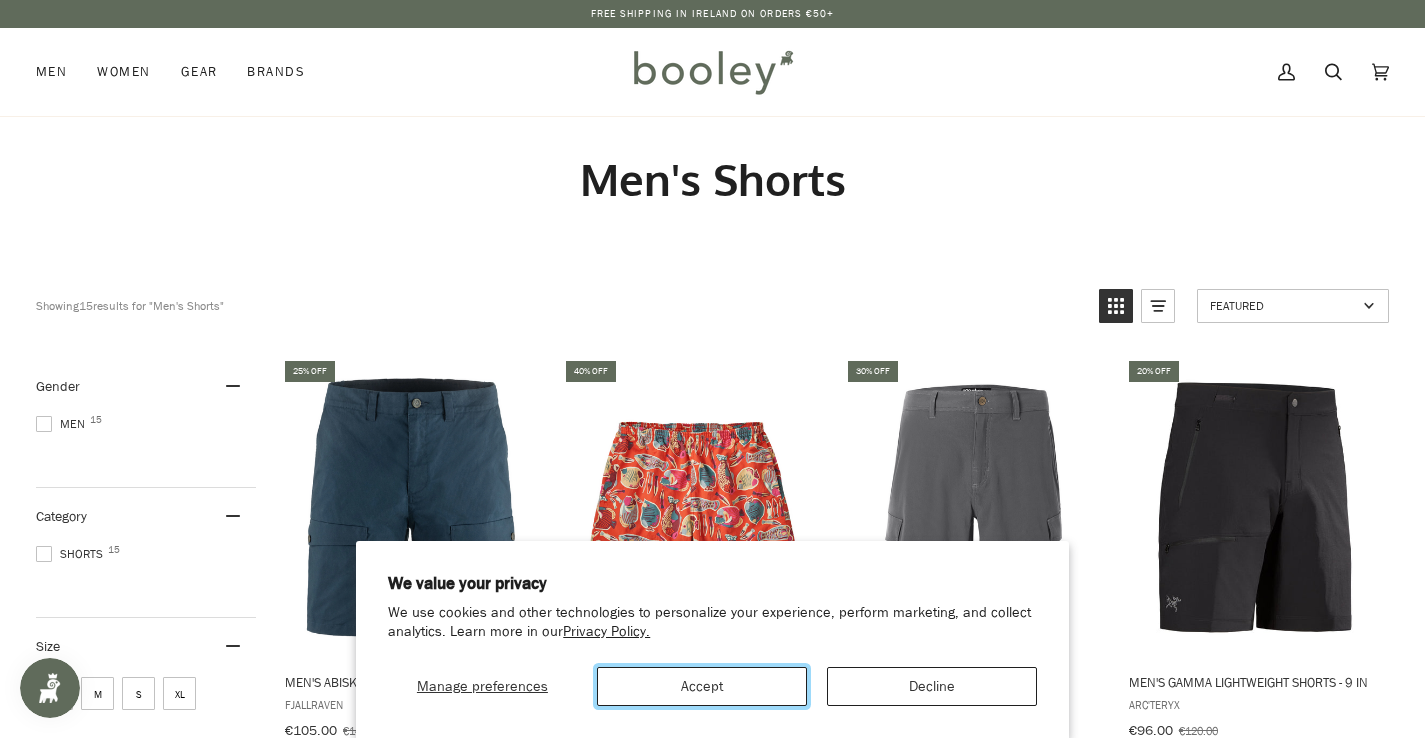 click on "Accept" at bounding box center (702, 686) 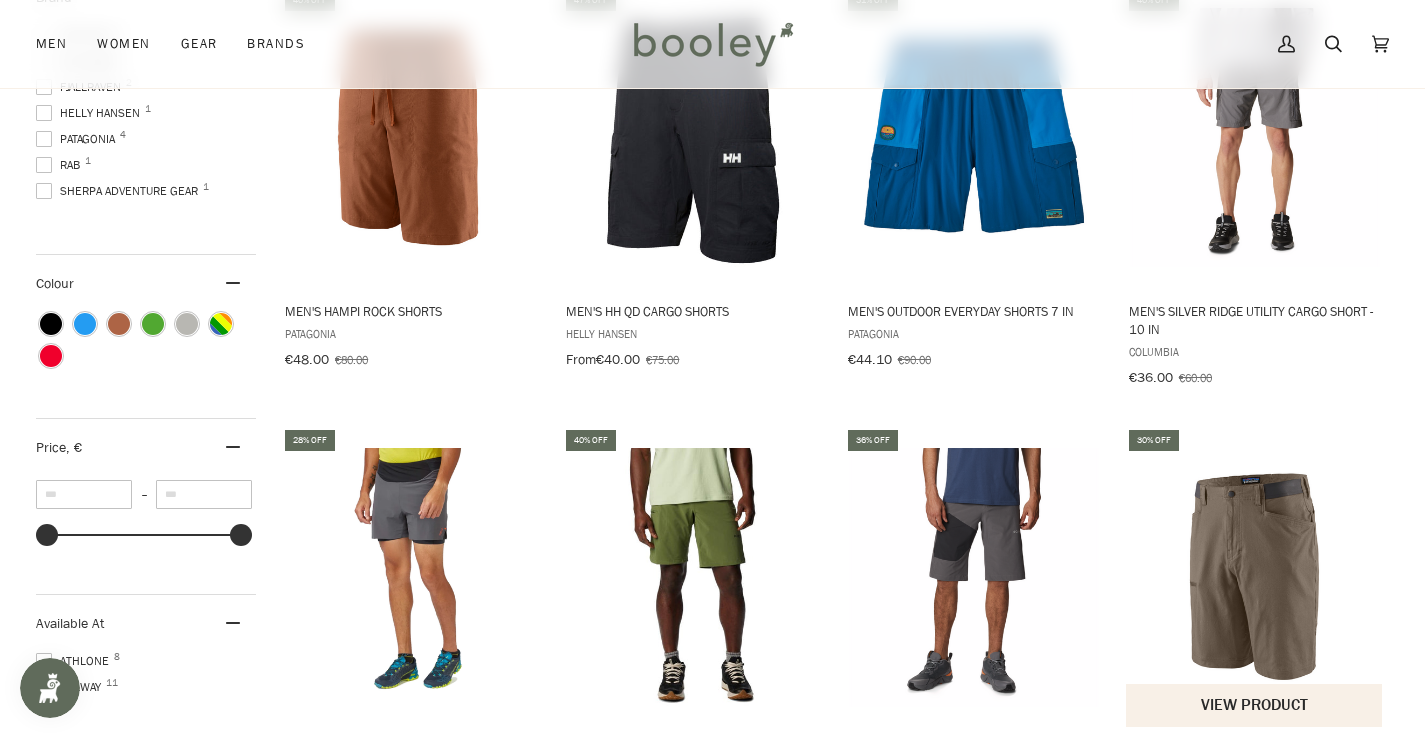 scroll, scrollTop: 793, scrollLeft: 0, axis: vertical 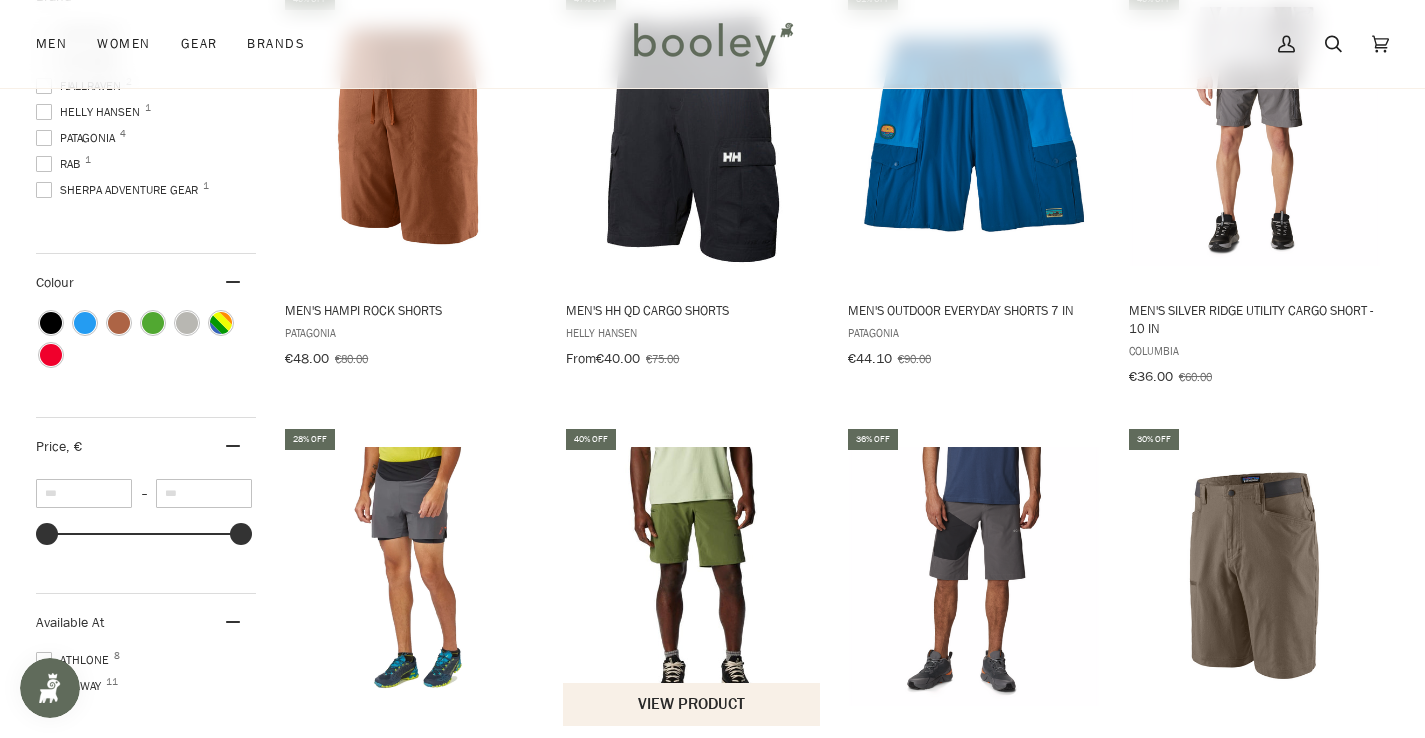 click at bounding box center (692, 576) 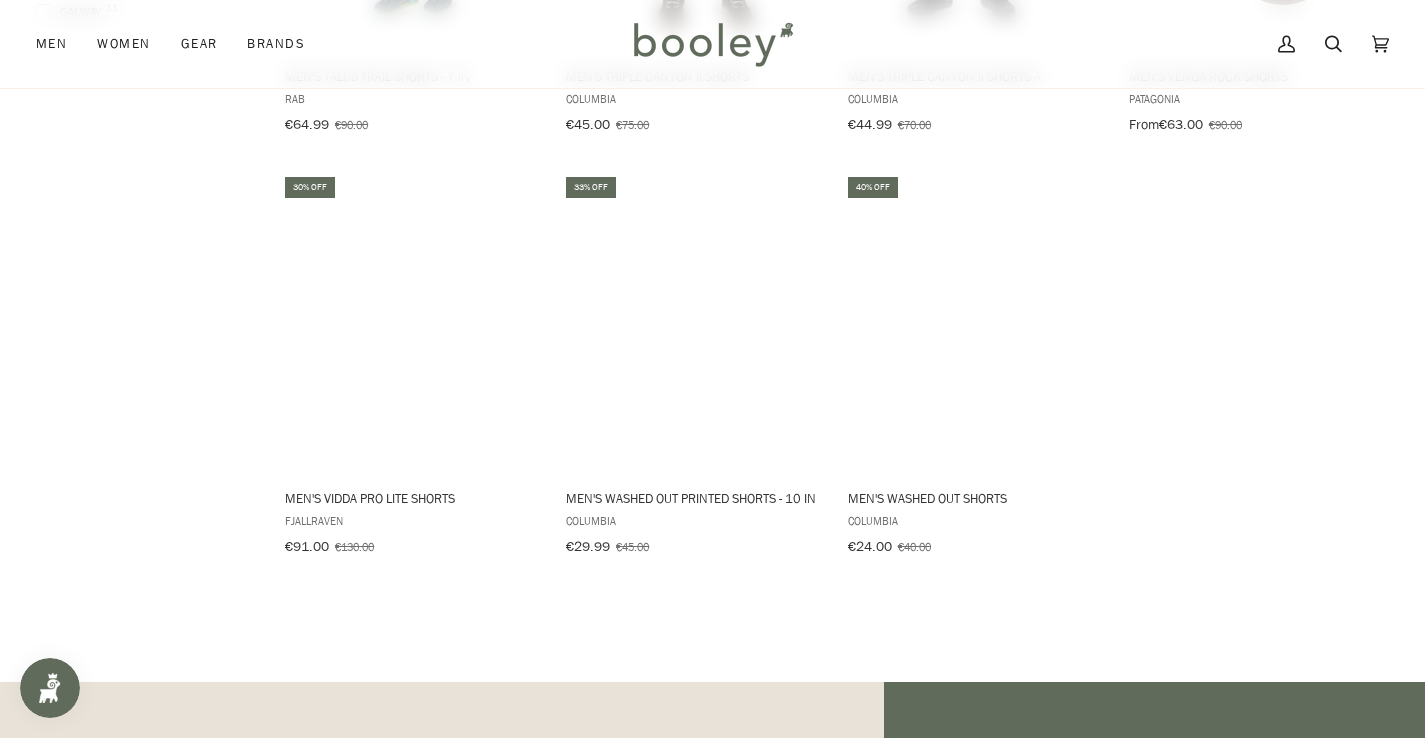 scroll, scrollTop: 1535, scrollLeft: 0, axis: vertical 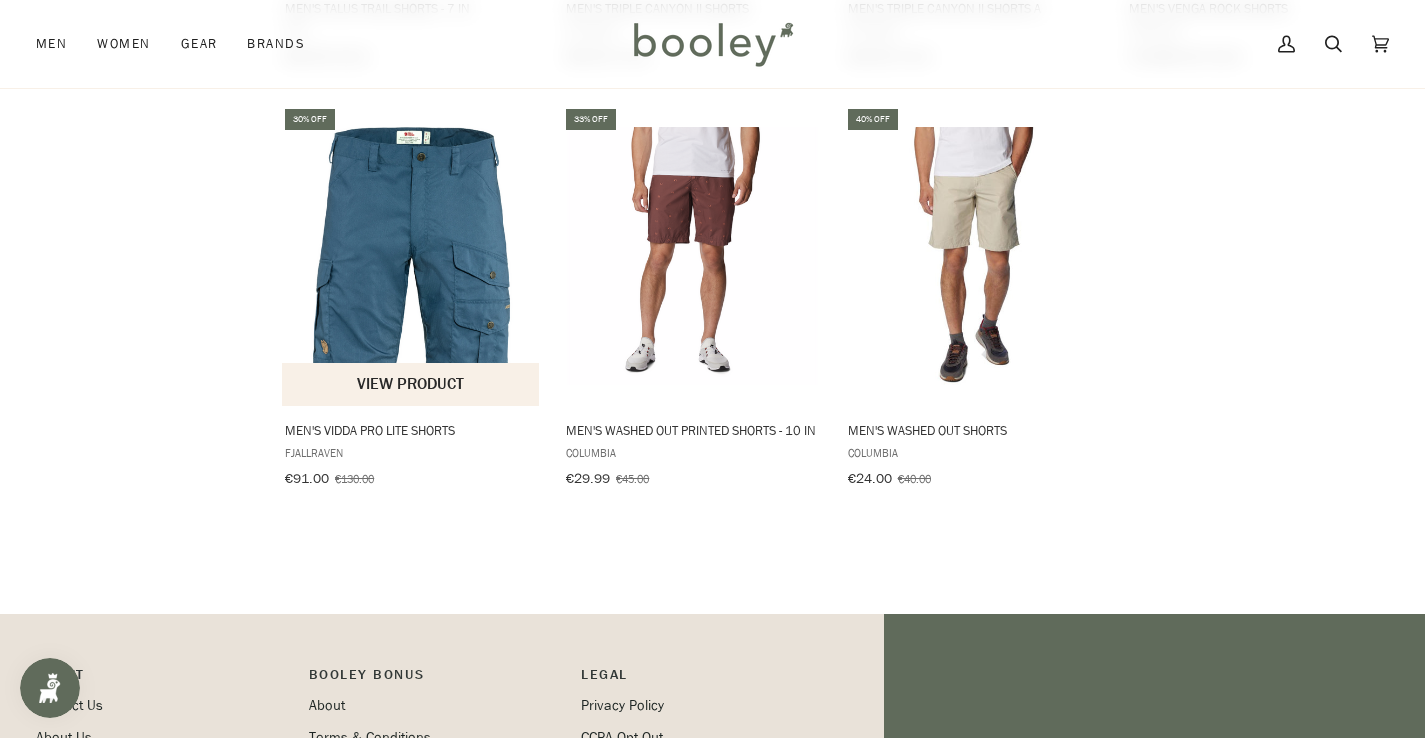 click at bounding box center [411, 256] 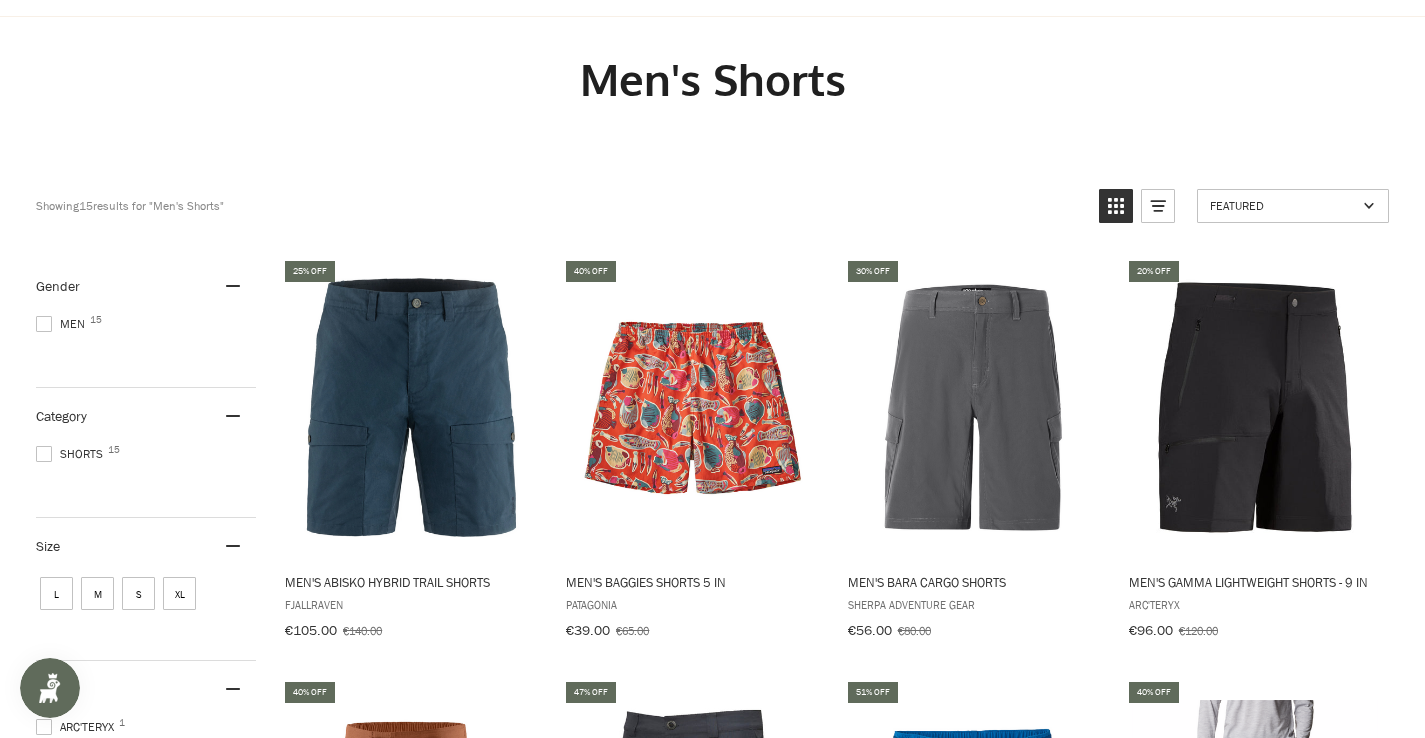 scroll, scrollTop: 0, scrollLeft: 0, axis: both 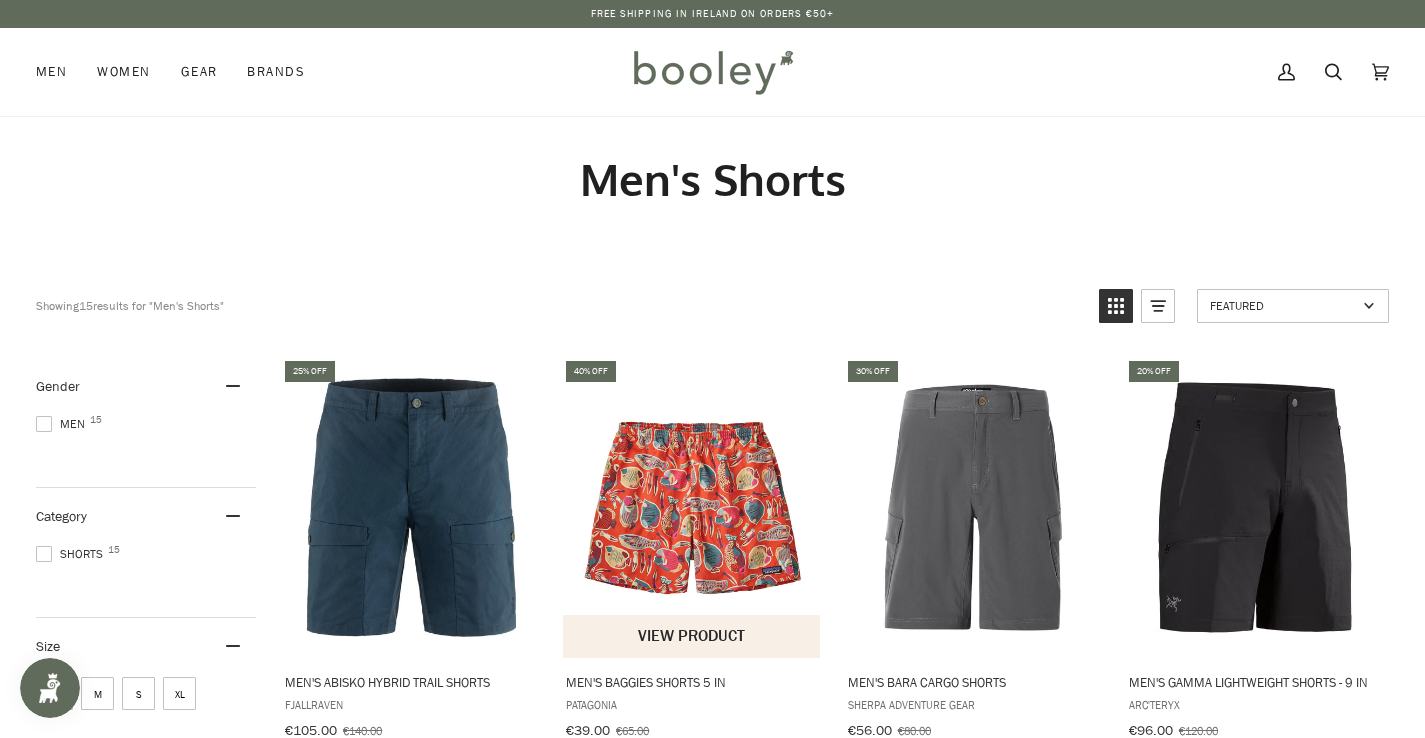 click at bounding box center [692, 507] 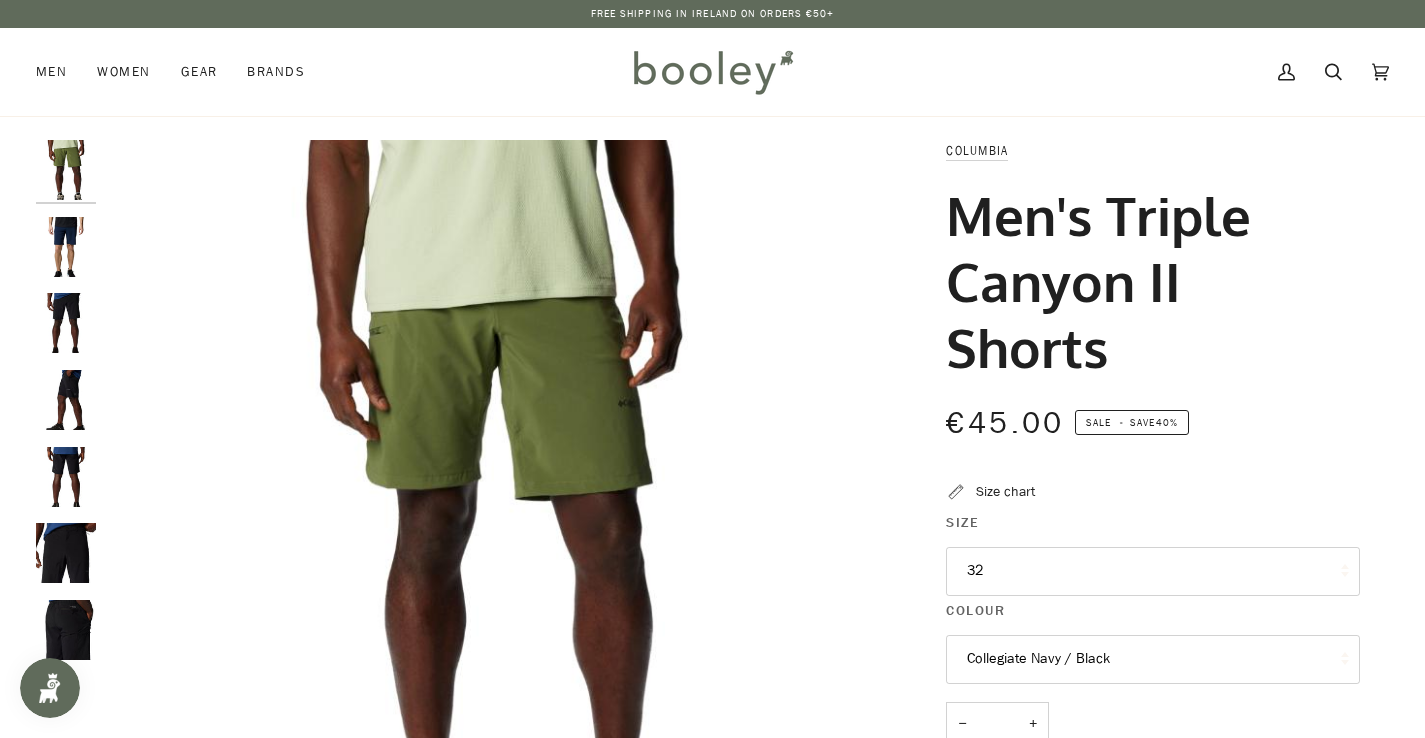 scroll, scrollTop: 0, scrollLeft: 0, axis: both 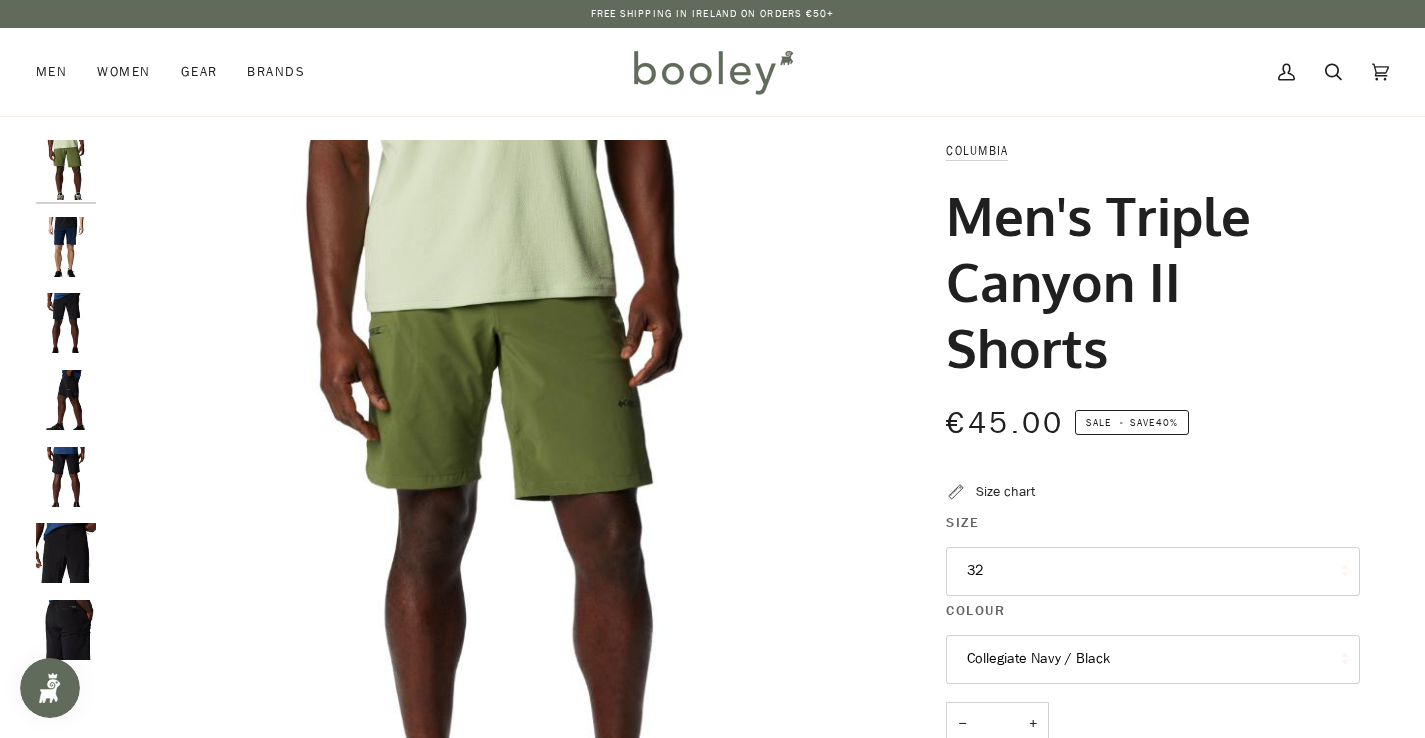 click at bounding box center [66, 247] 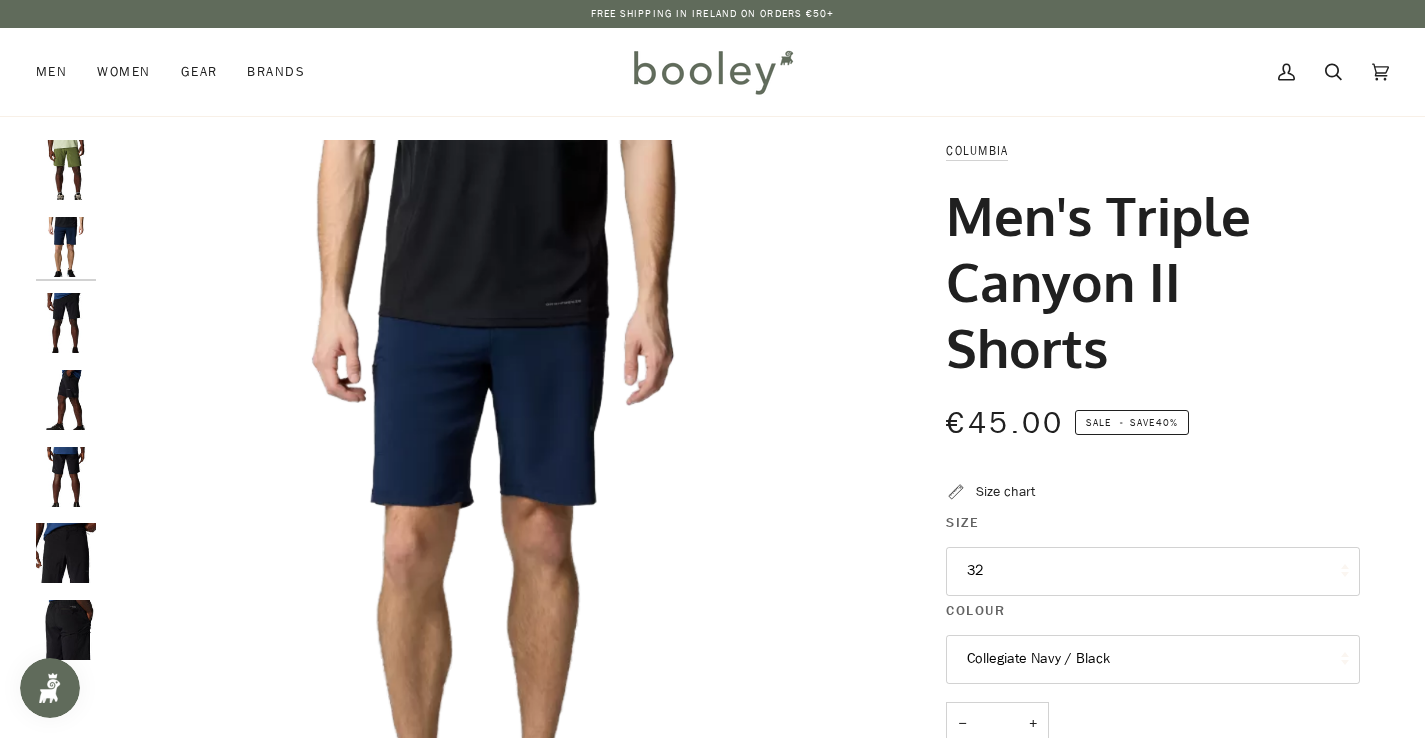 click at bounding box center [66, 323] 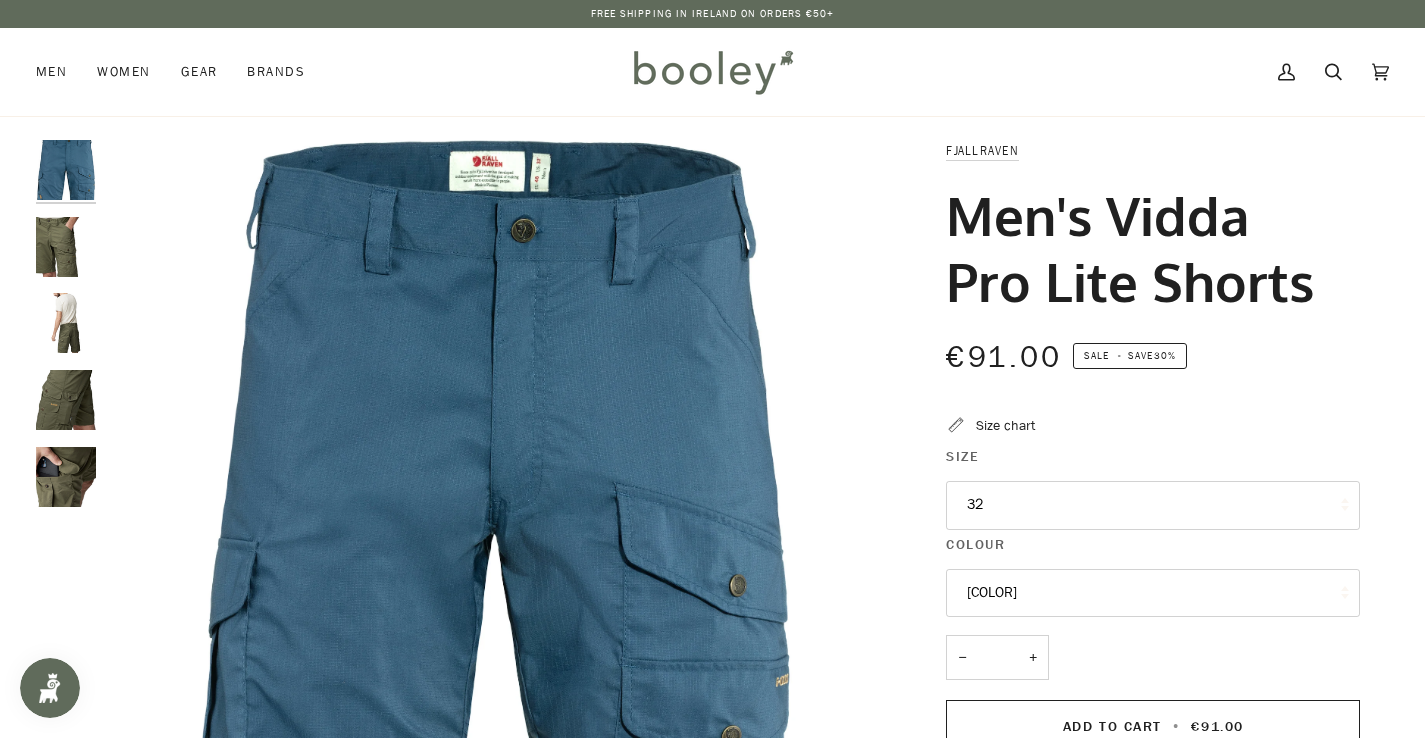 scroll, scrollTop: 0, scrollLeft: 0, axis: both 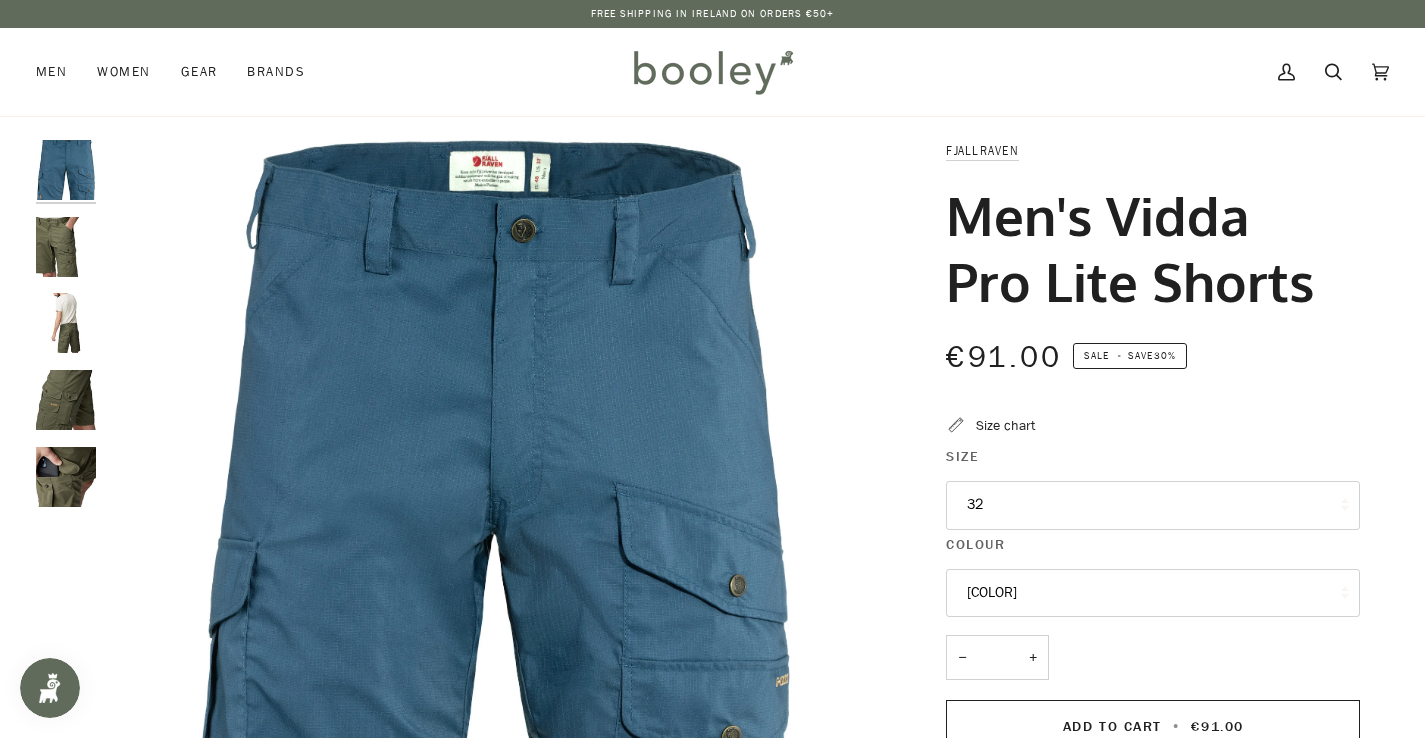 click at bounding box center [66, 247] 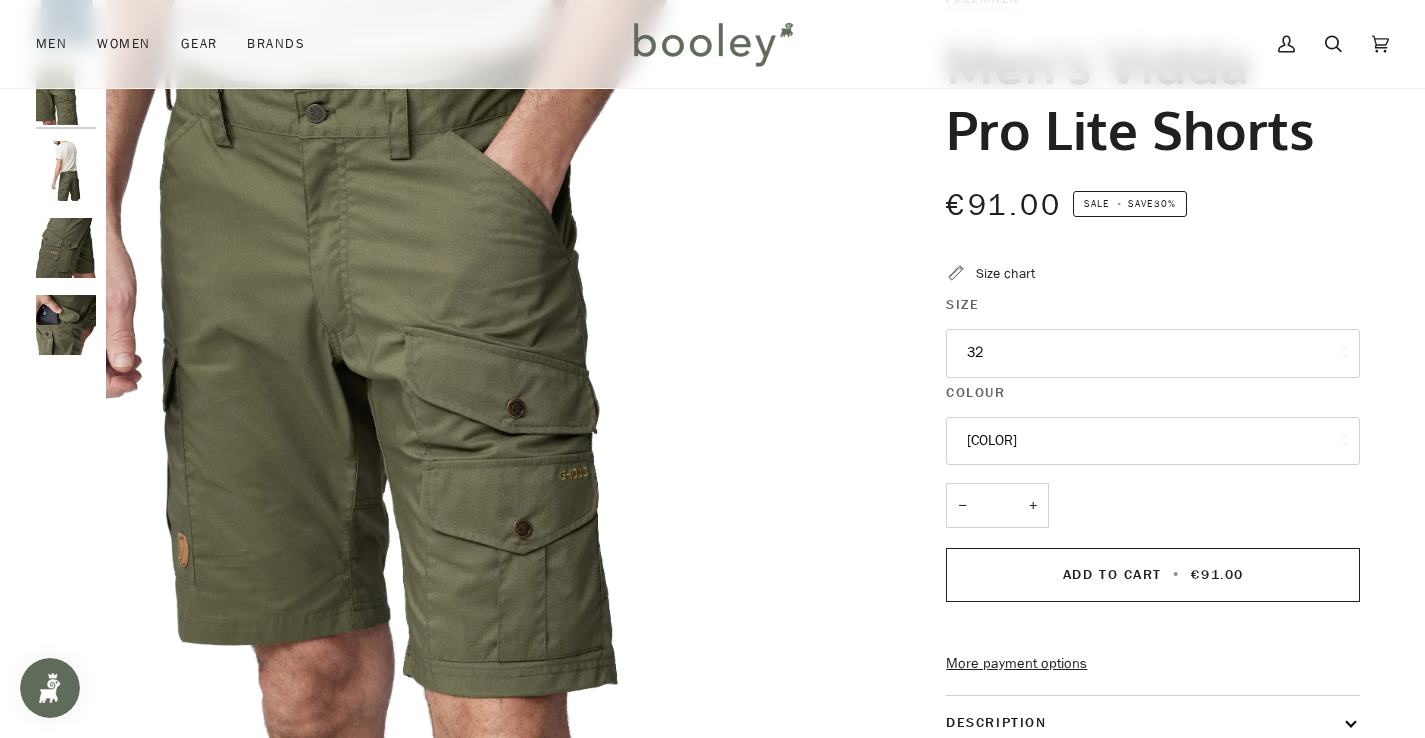 scroll, scrollTop: 154, scrollLeft: 0, axis: vertical 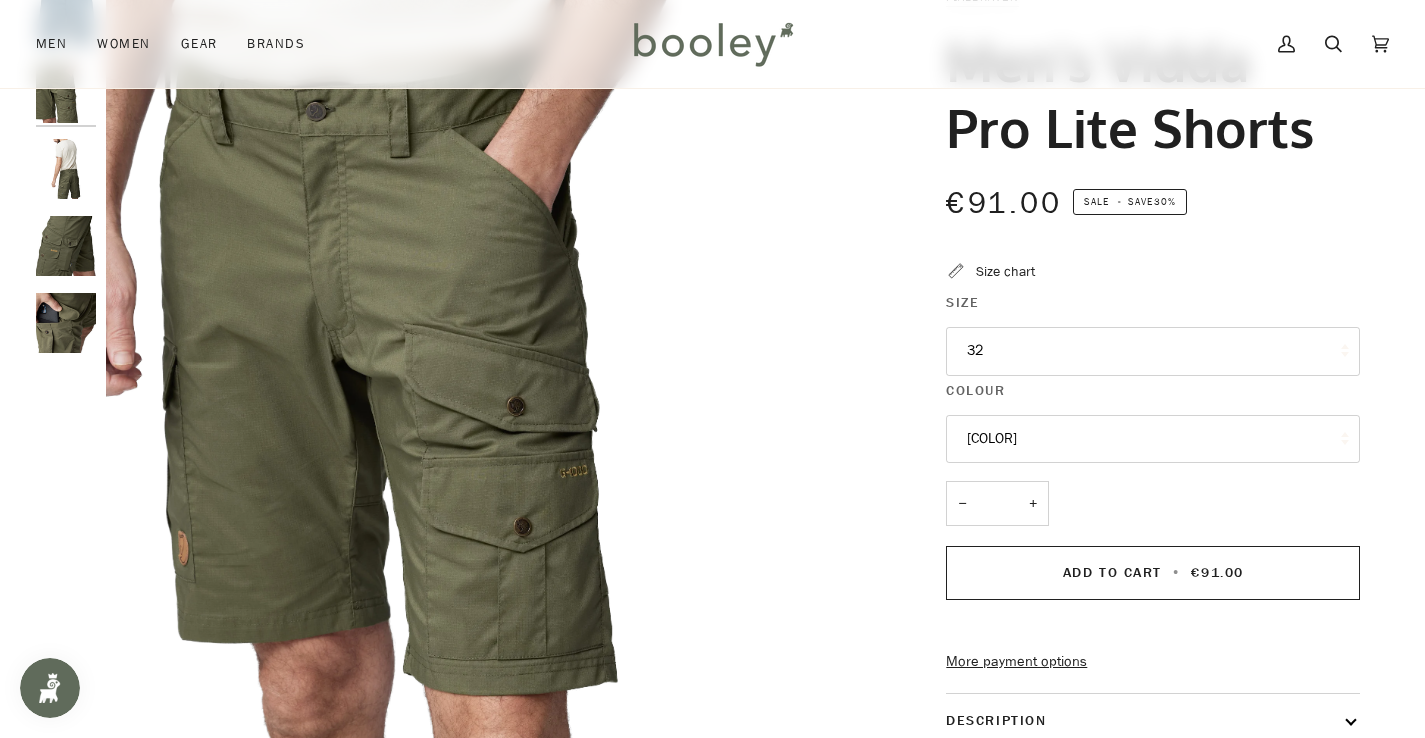 click at bounding box center [66, 246] 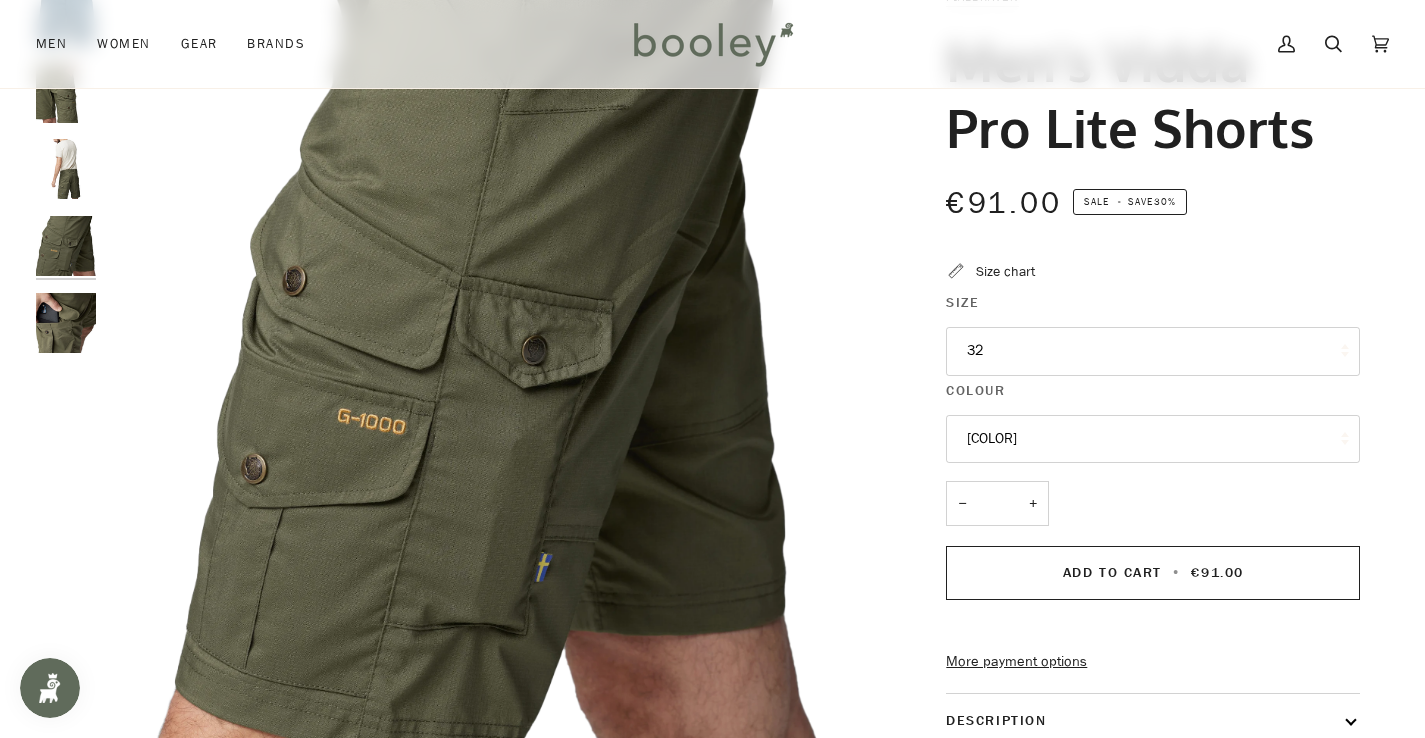 click at bounding box center [66, 323] 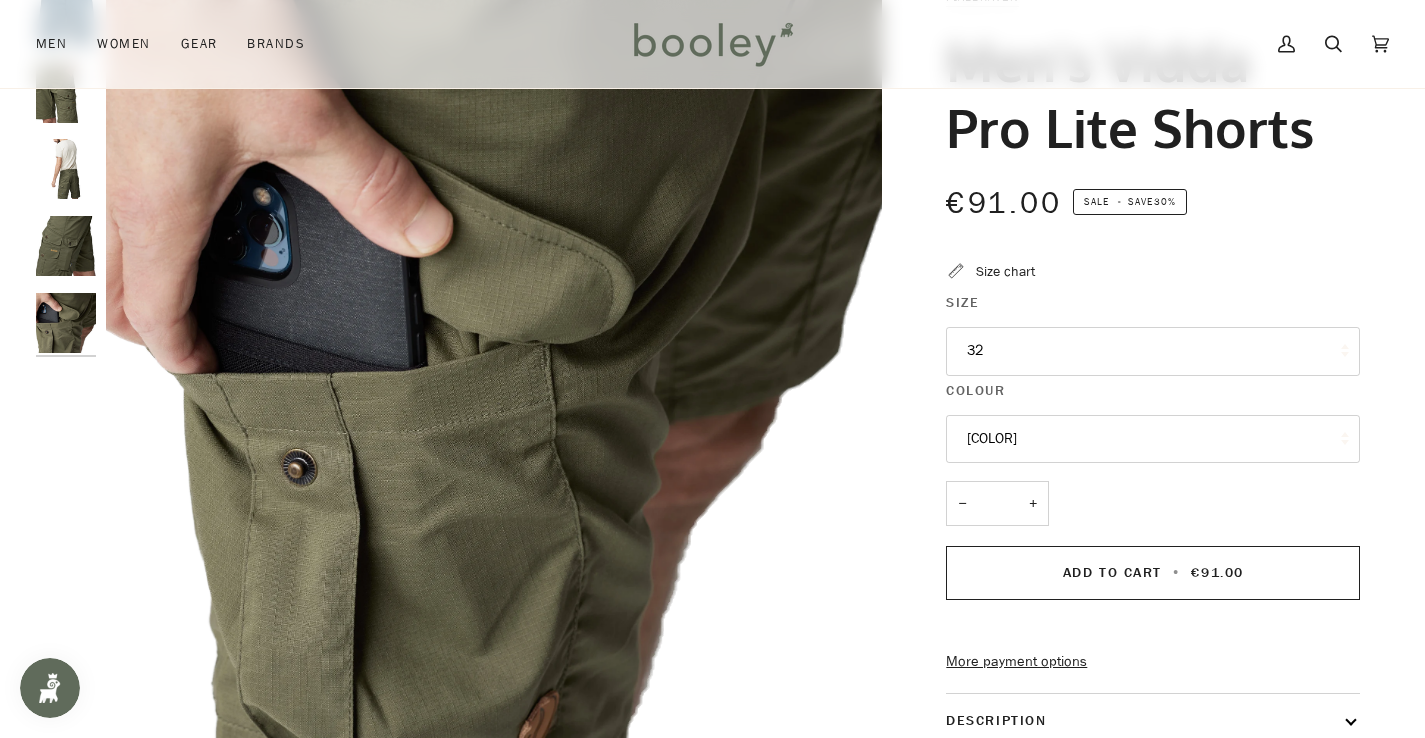 click at bounding box center (66, 246) 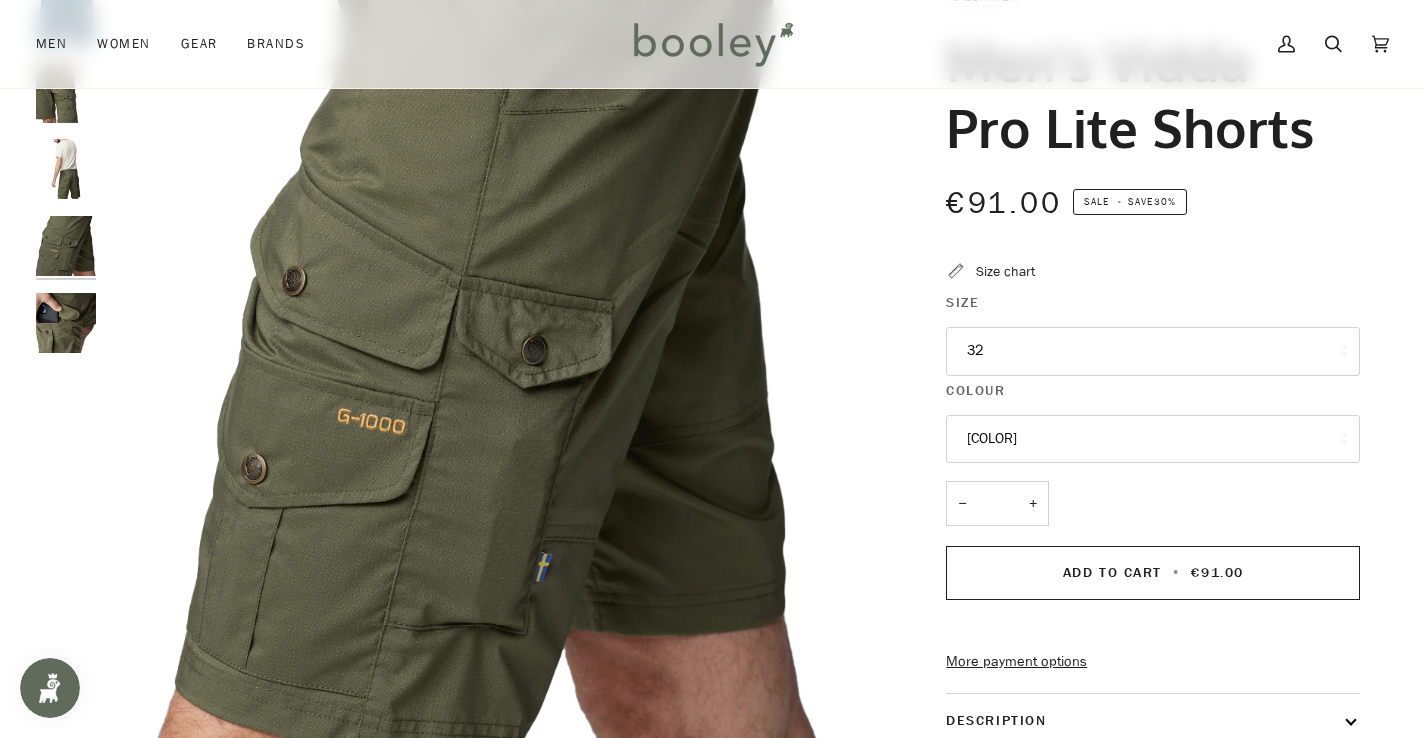 click on "32" at bounding box center [1153, 351] 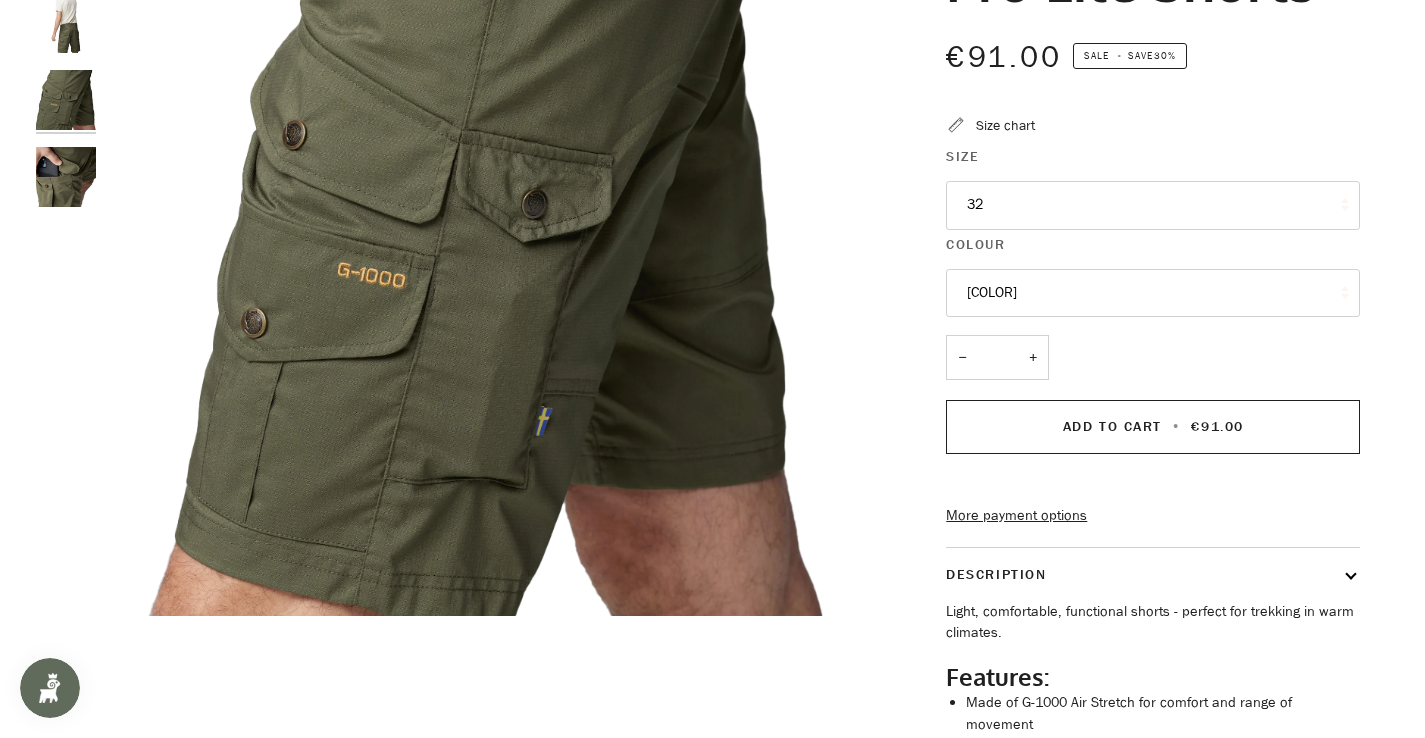 scroll, scrollTop: 0, scrollLeft: 0, axis: both 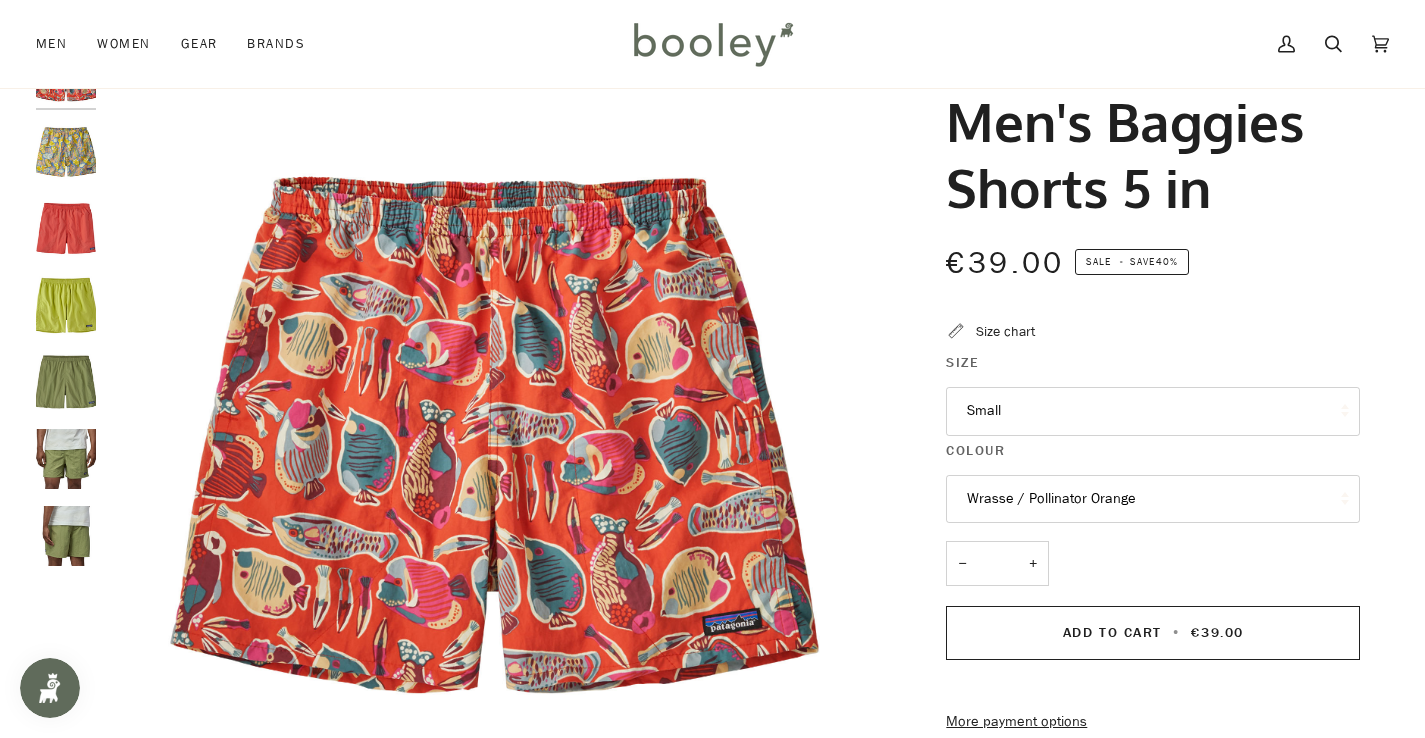 click at bounding box center [66, 459] 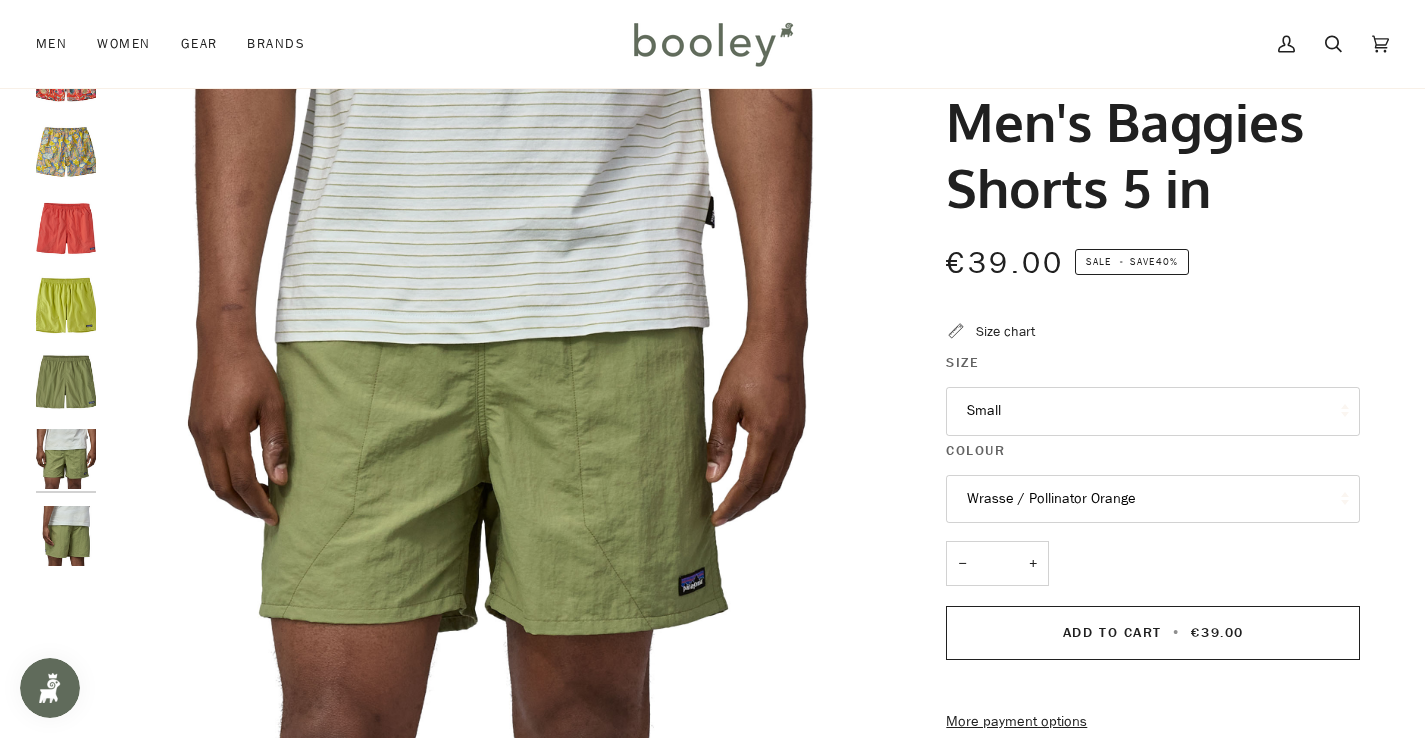 click at bounding box center [66, 536] 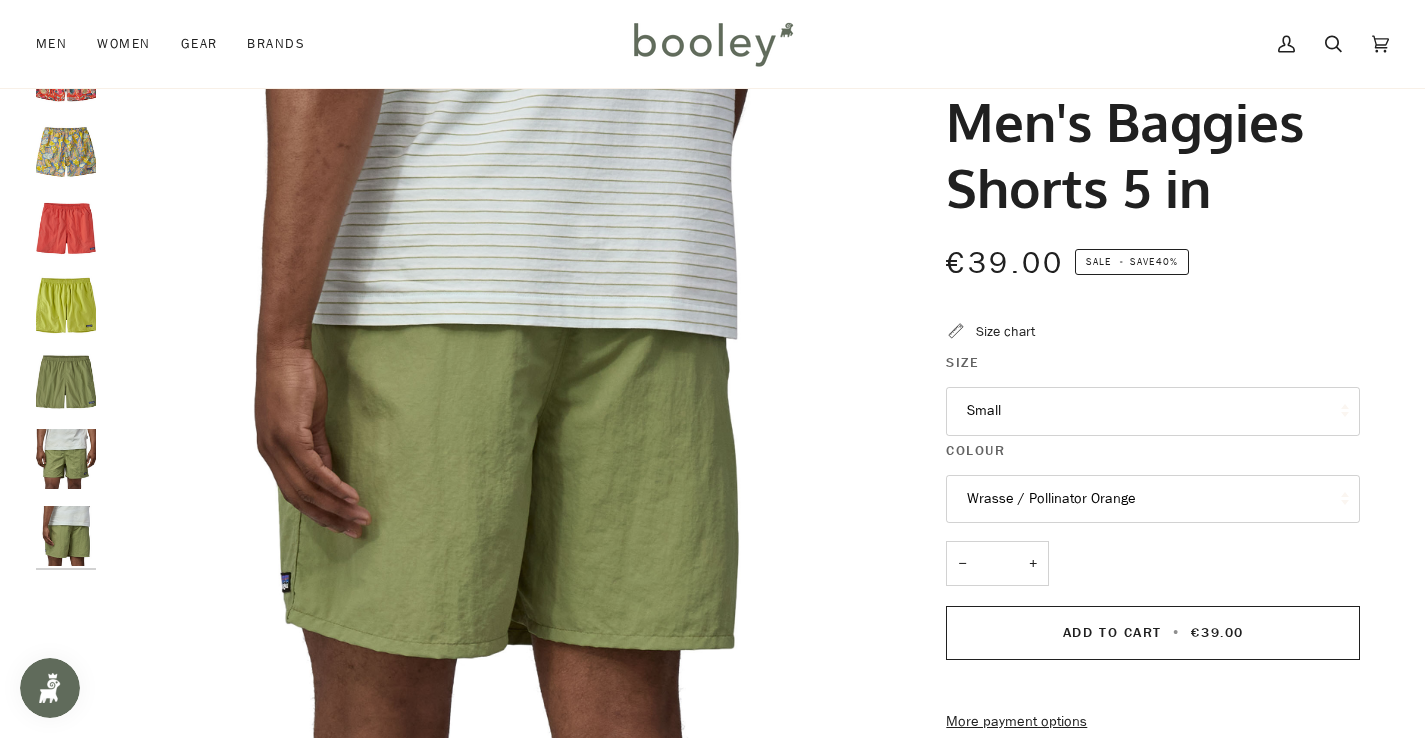 click at bounding box center [66, 383] 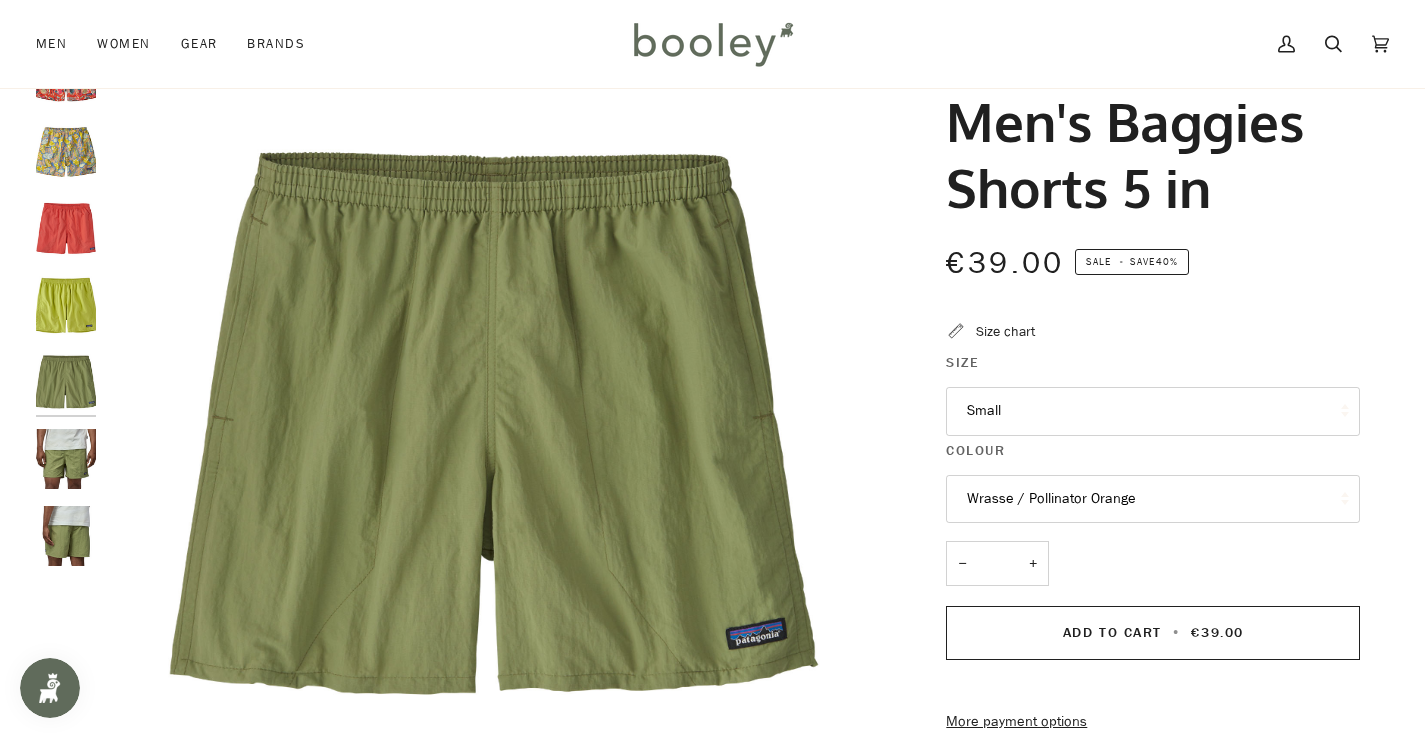 click at bounding box center [66, 306] 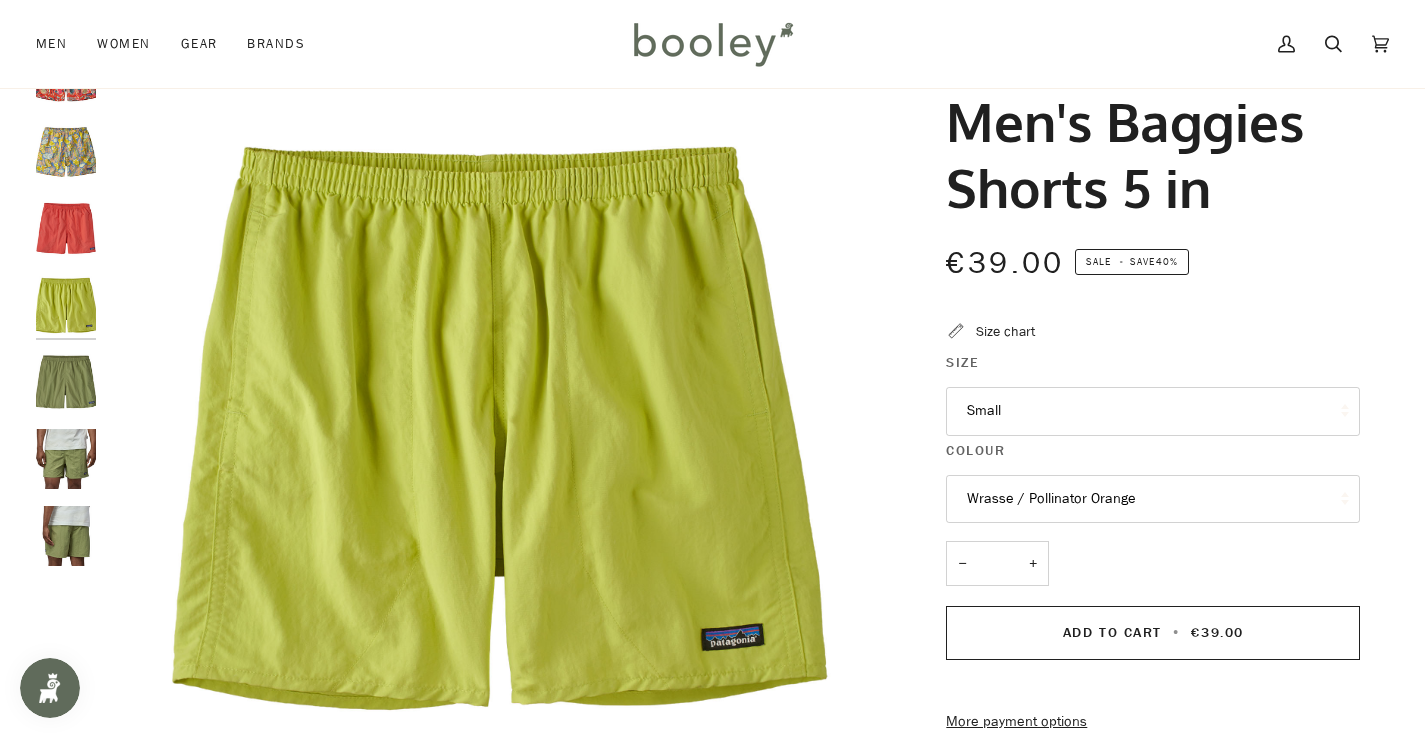 click at bounding box center [66, 229] 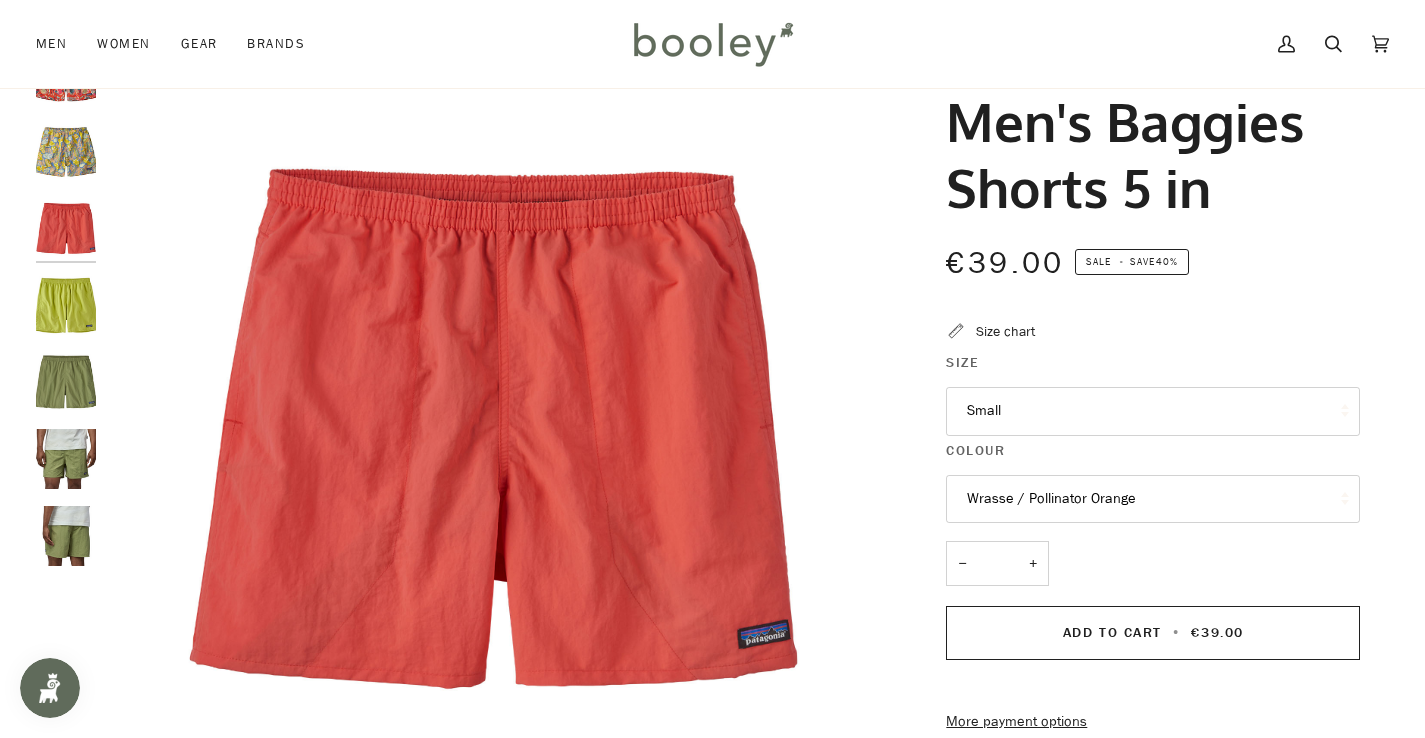 click at bounding box center [66, 153] 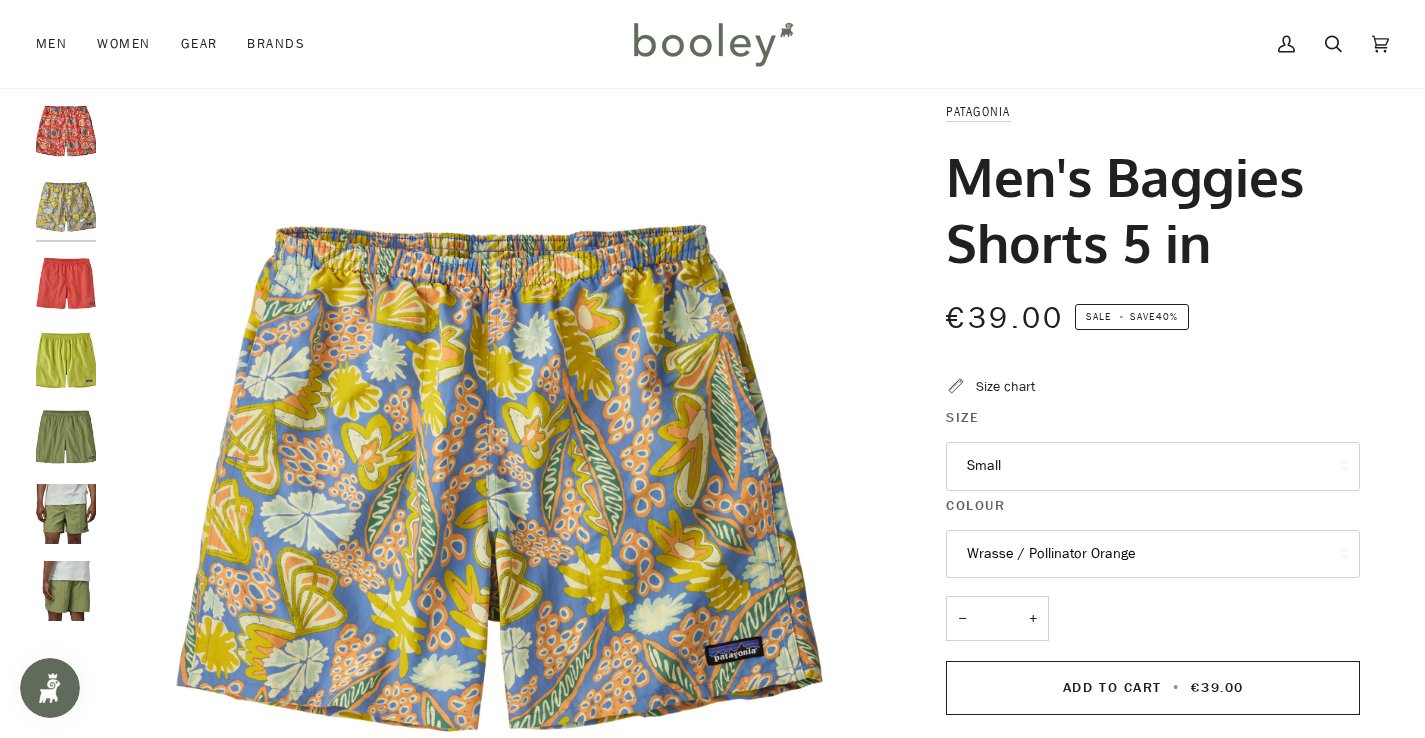 scroll, scrollTop: 0, scrollLeft: 0, axis: both 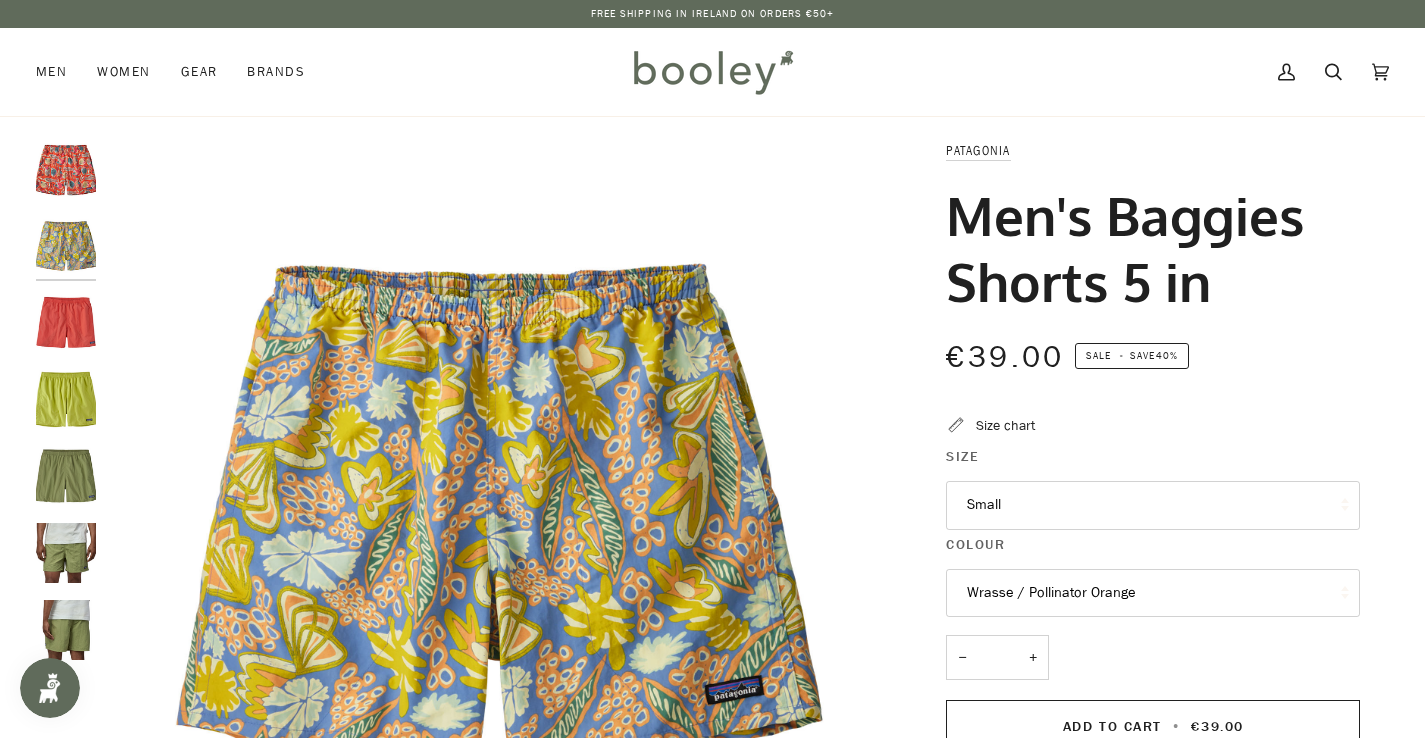 click at bounding box center (66, 170) 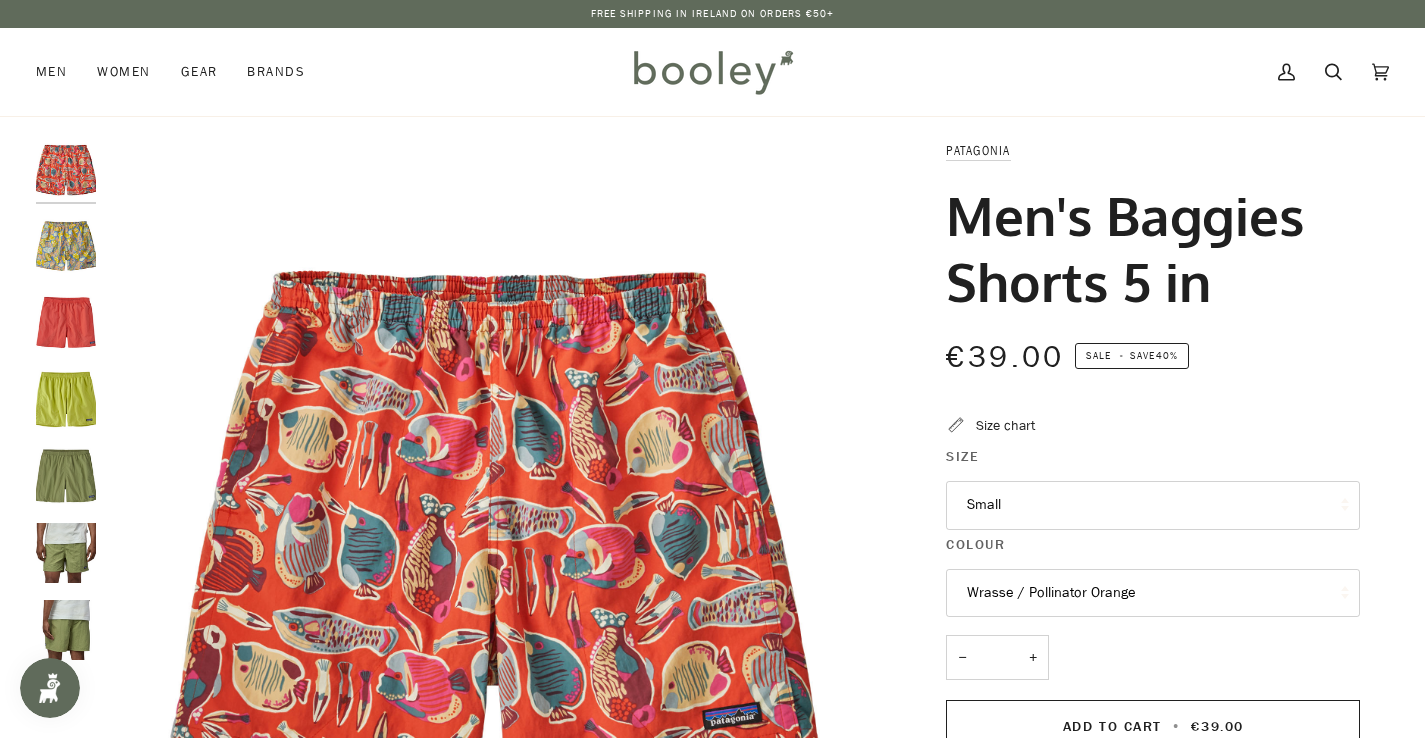 click on "Size chart" at bounding box center (1005, 425) 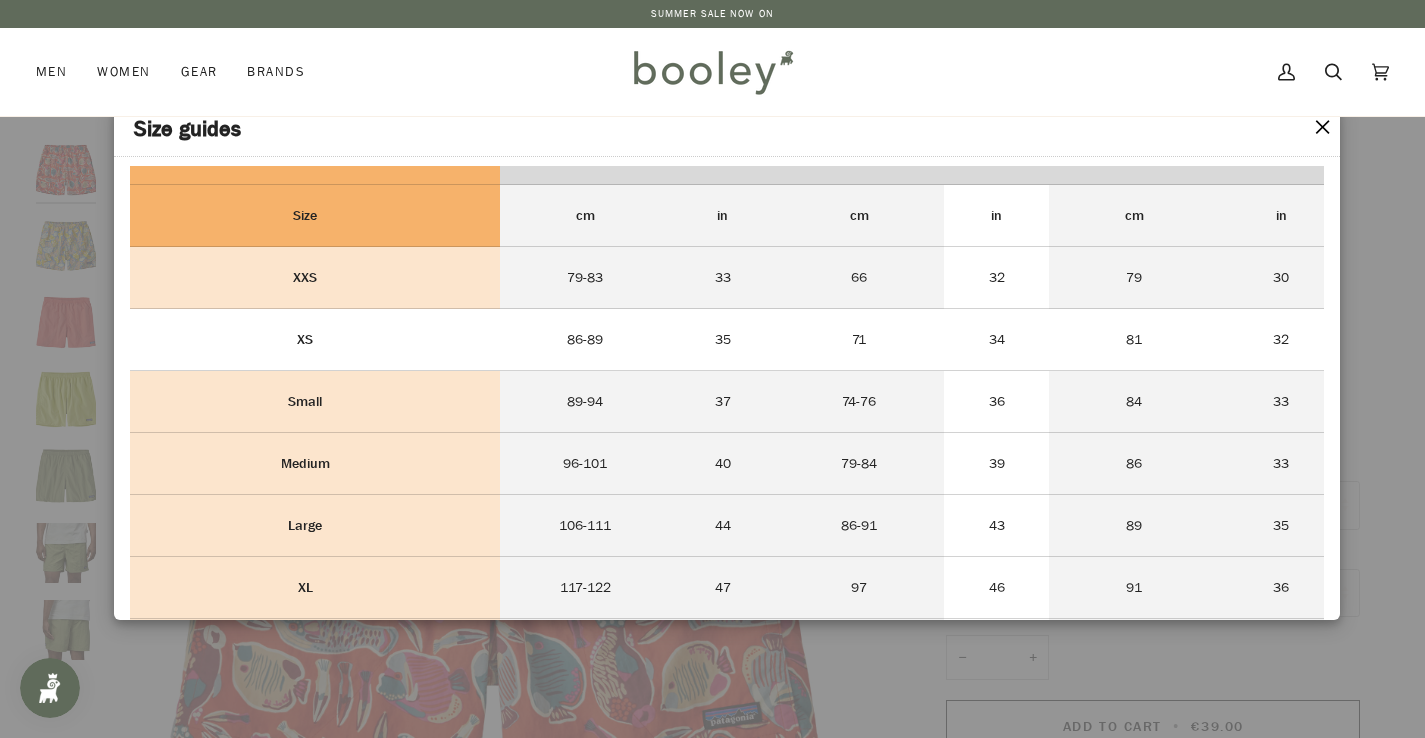 scroll, scrollTop: 197, scrollLeft: 0, axis: vertical 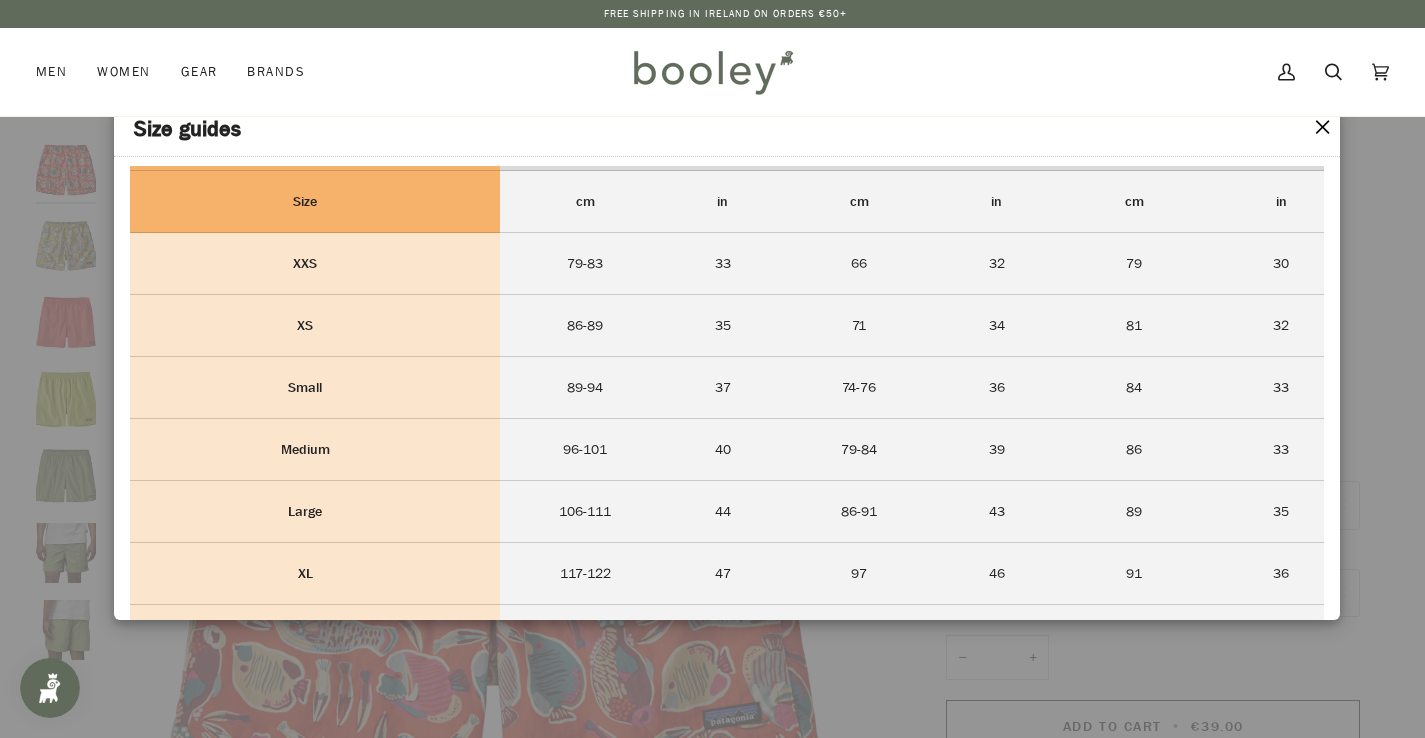 click on "✕" at bounding box center [1322, 128] 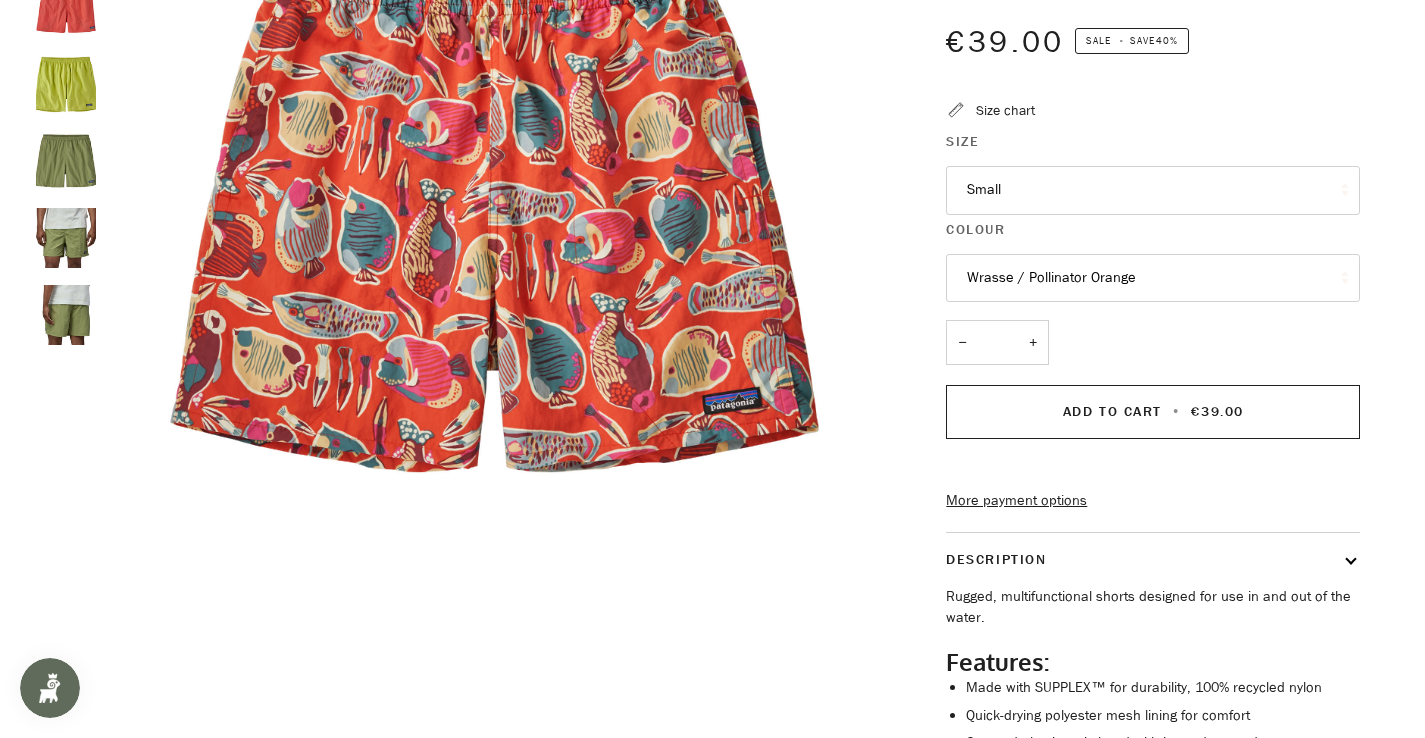 scroll, scrollTop: 0, scrollLeft: 0, axis: both 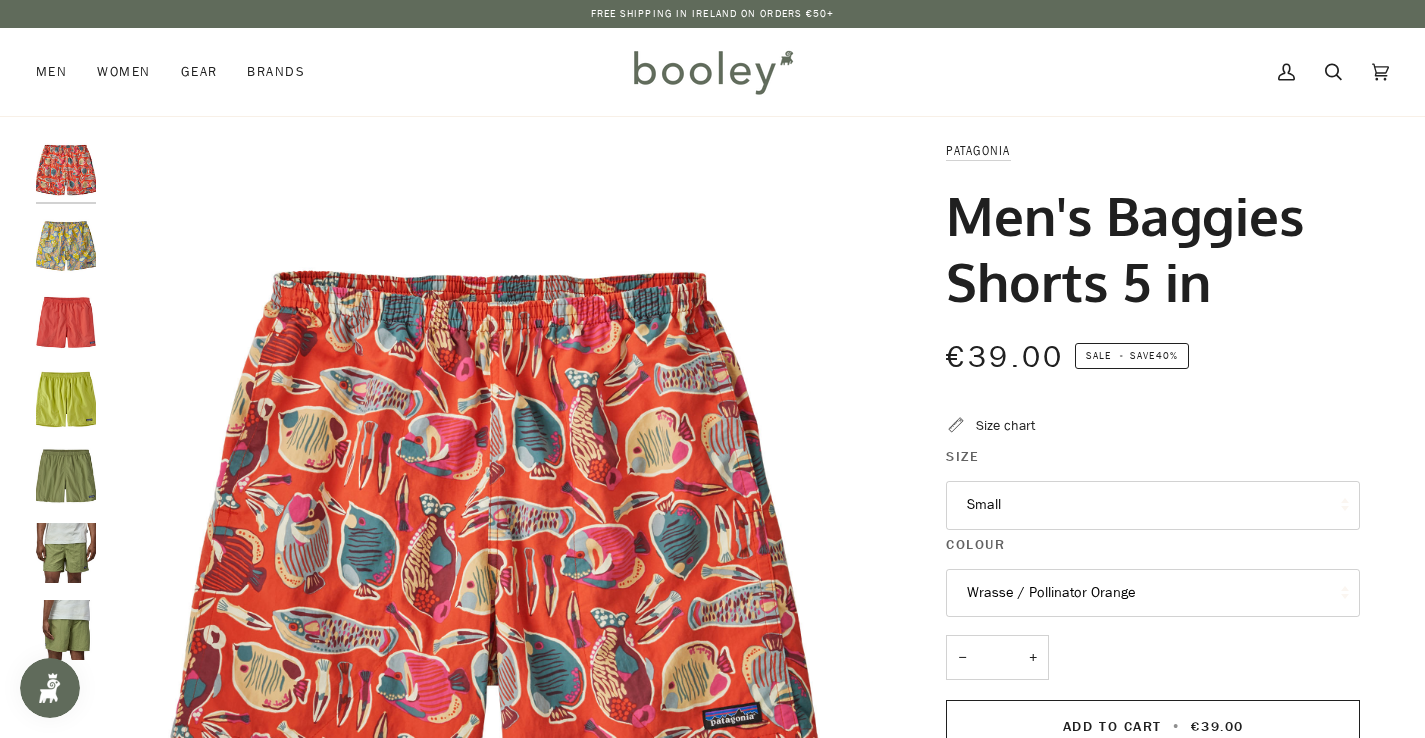 click at bounding box center (66, 247) 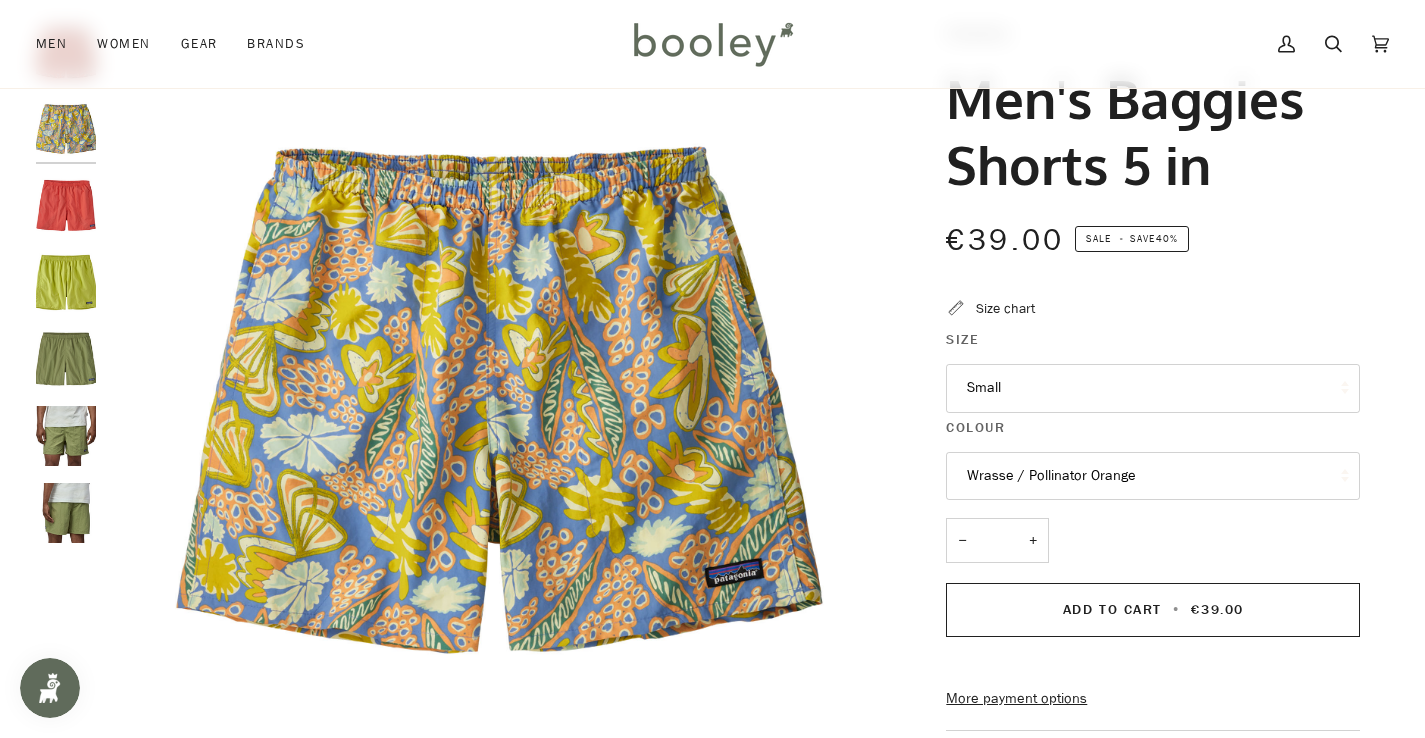 scroll, scrollTop: 0, scrollLeft: 0, axis: both 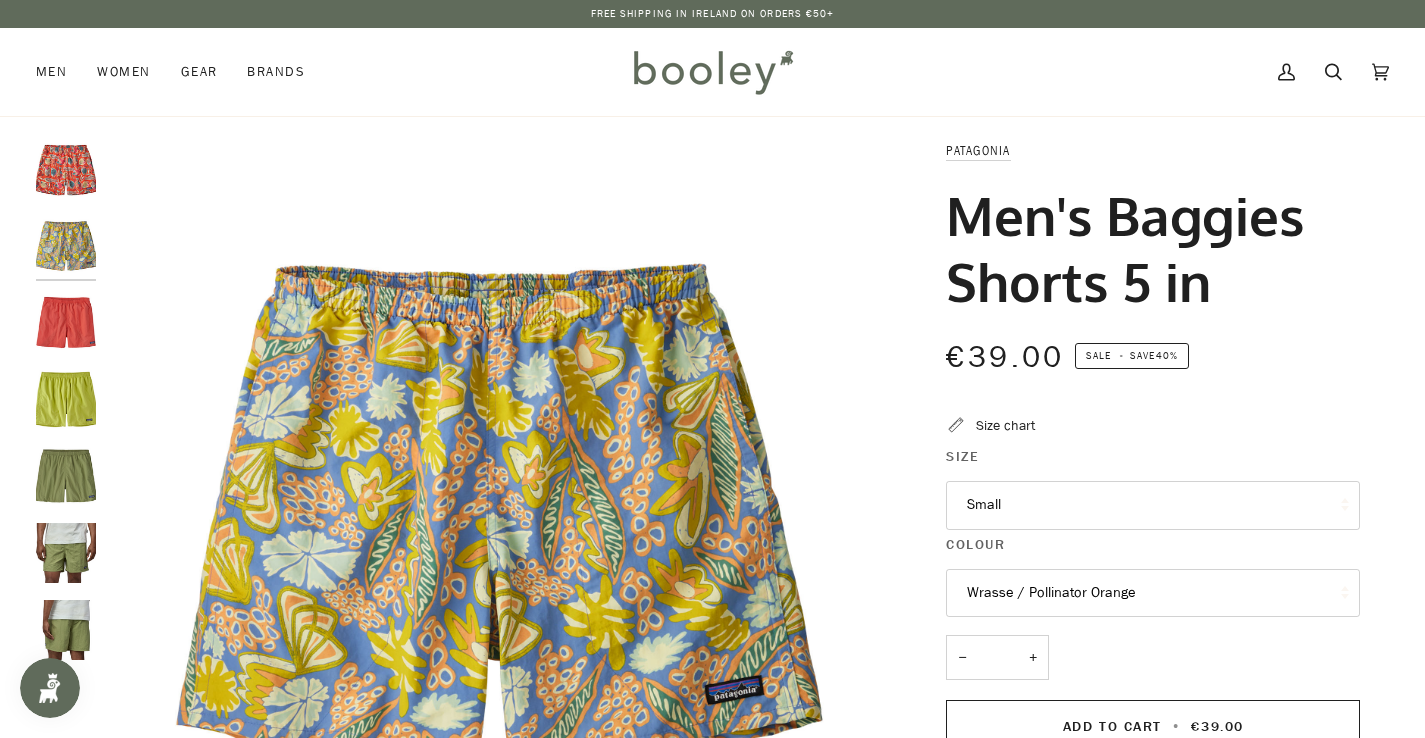 click at bounding box center (66, 400) 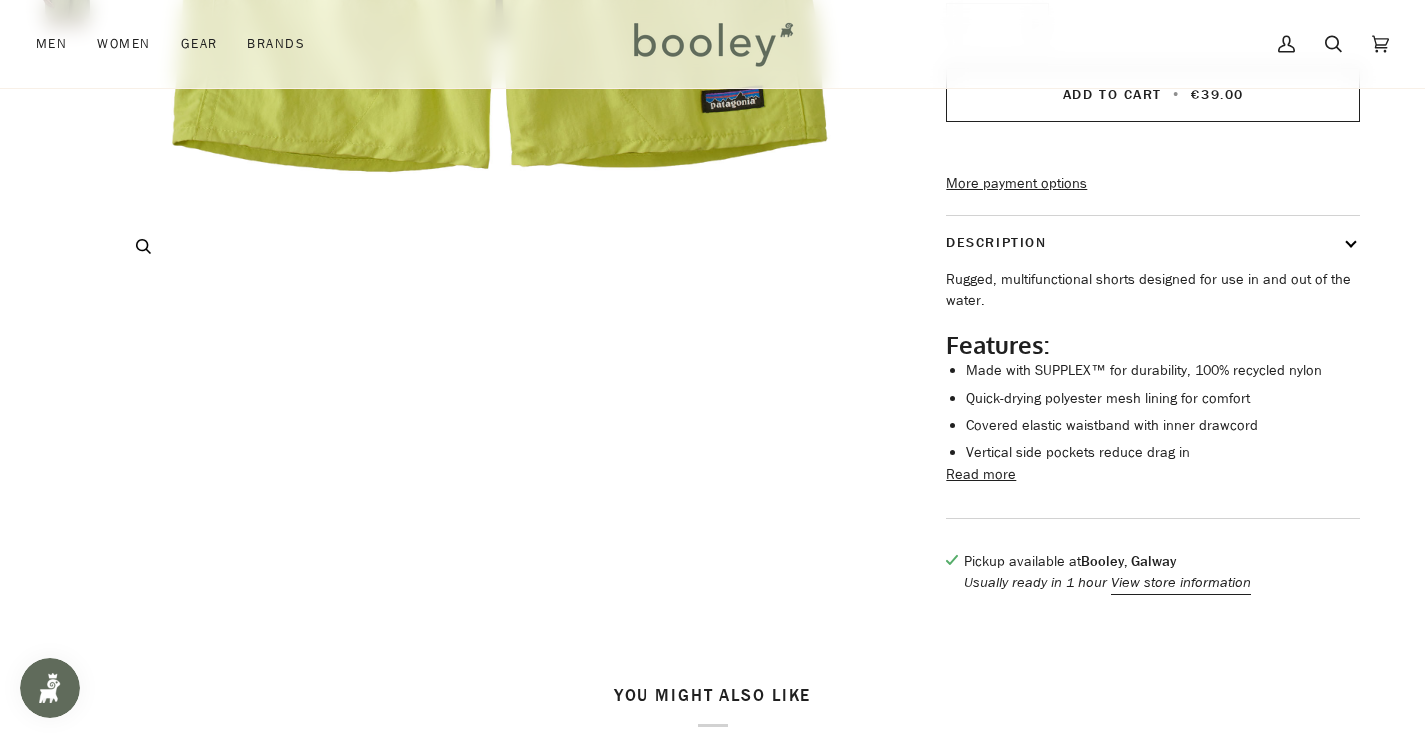 scroll, scrollTop: 0, scrollLeft: 0, axis: both 